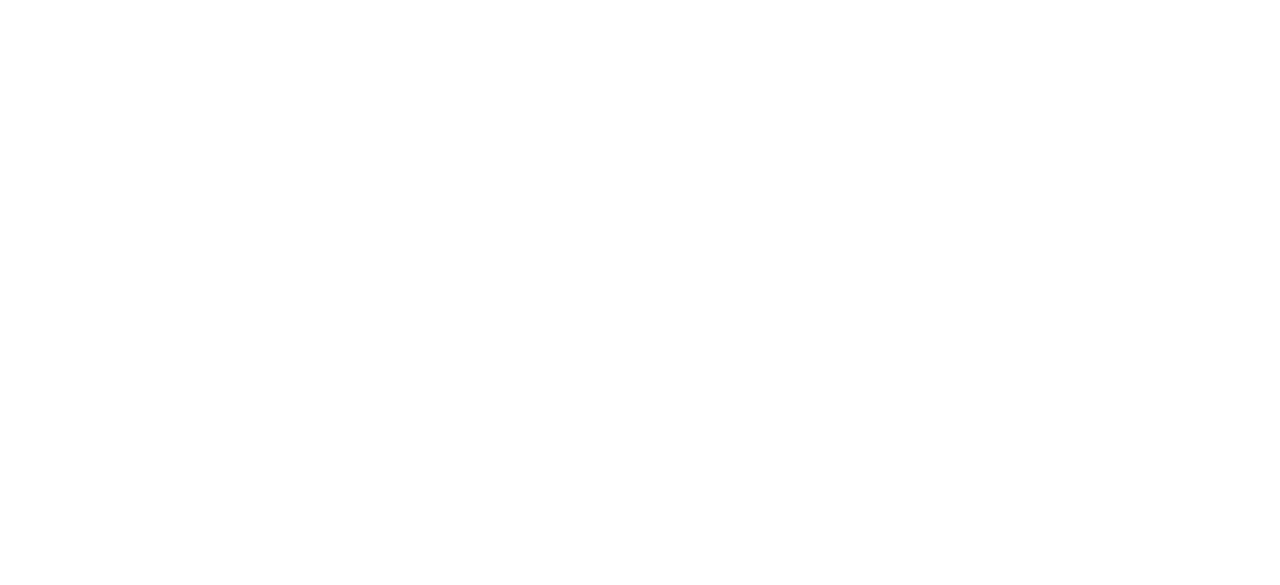 scroll, scrollTop: 0, scrollLeft: 0, axis: both 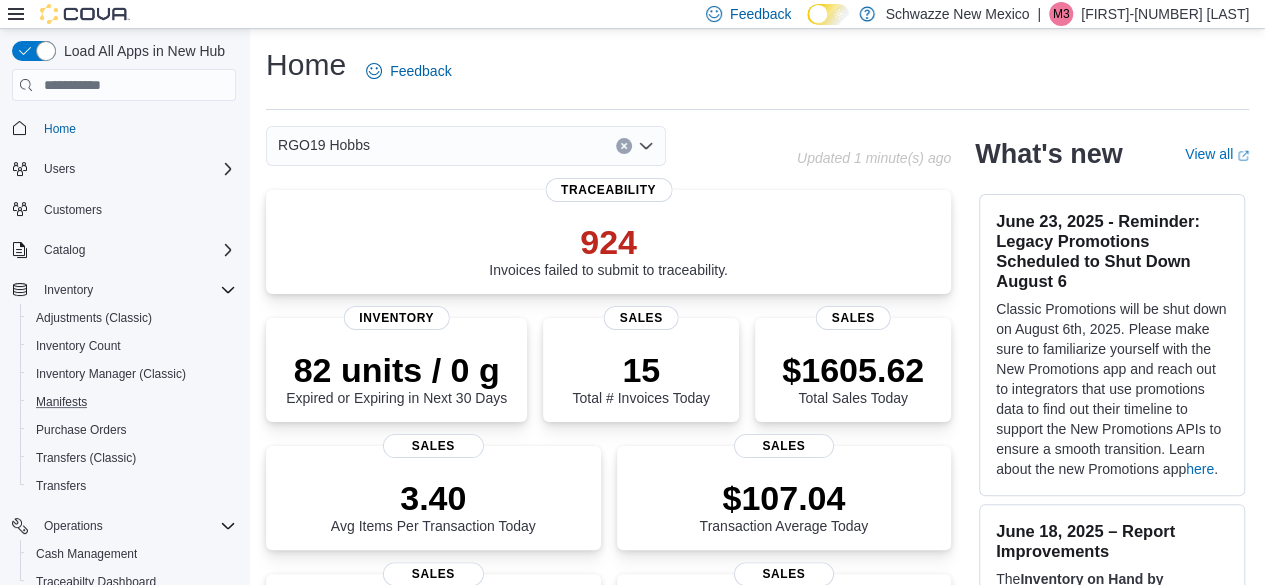 click on "Manifests" at bounding box center [132, 402] 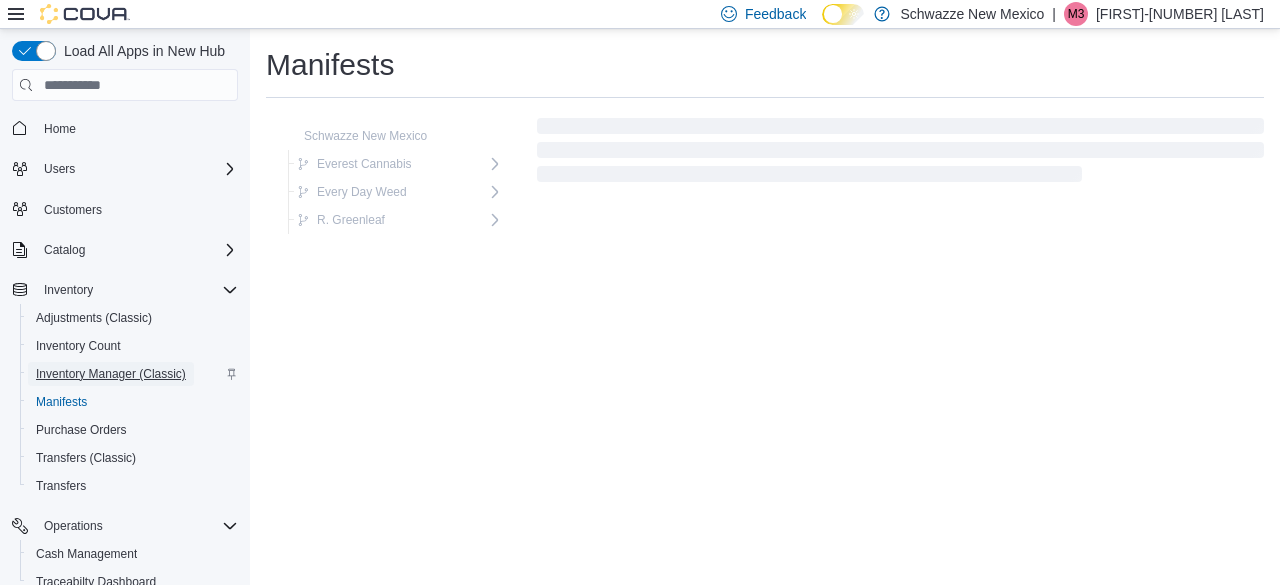 click on "Inventory Manager (Classic)" at bounding box center [111, 374] 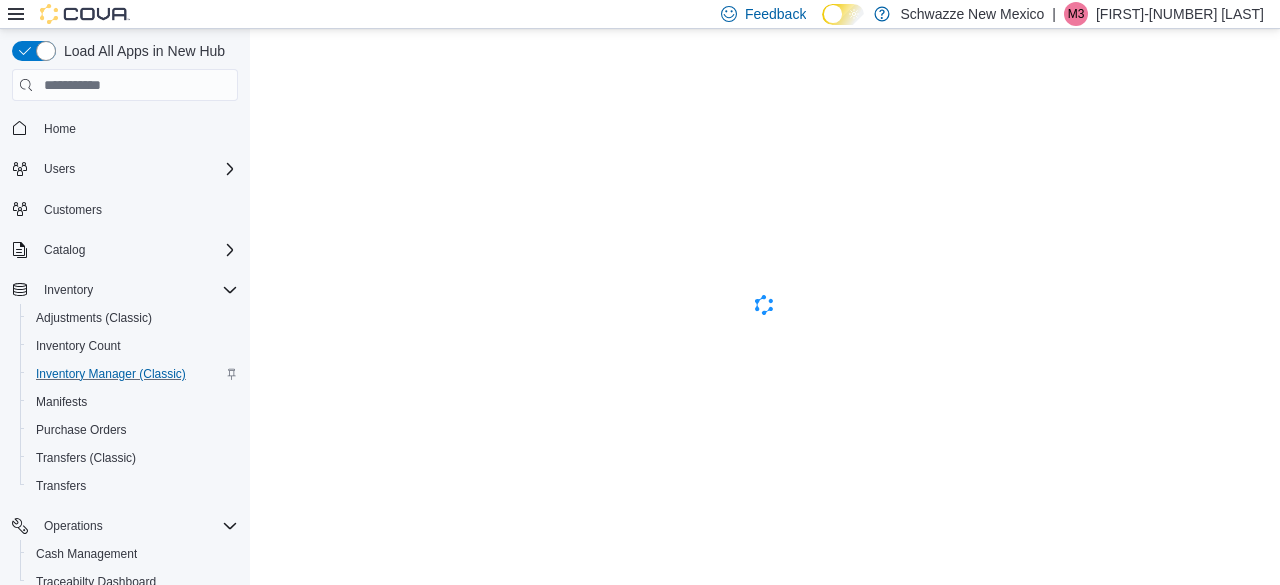 scroll, scrollTop: 0, scrollLeft: 0, axis: both 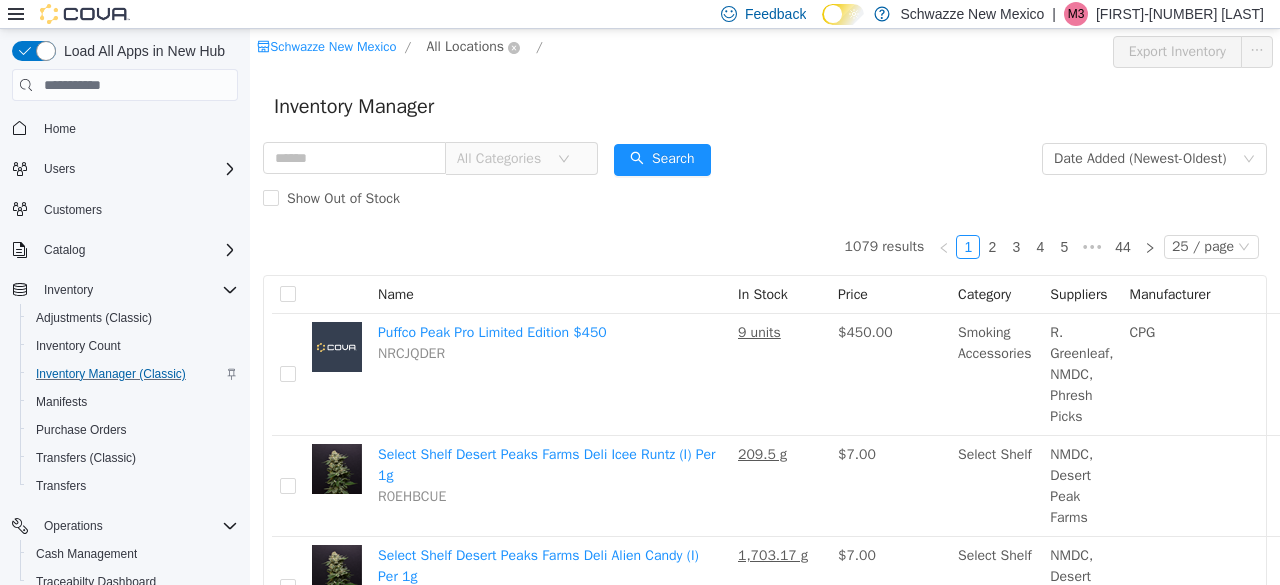 click on "All Locations" at bounding box center [465, 47] 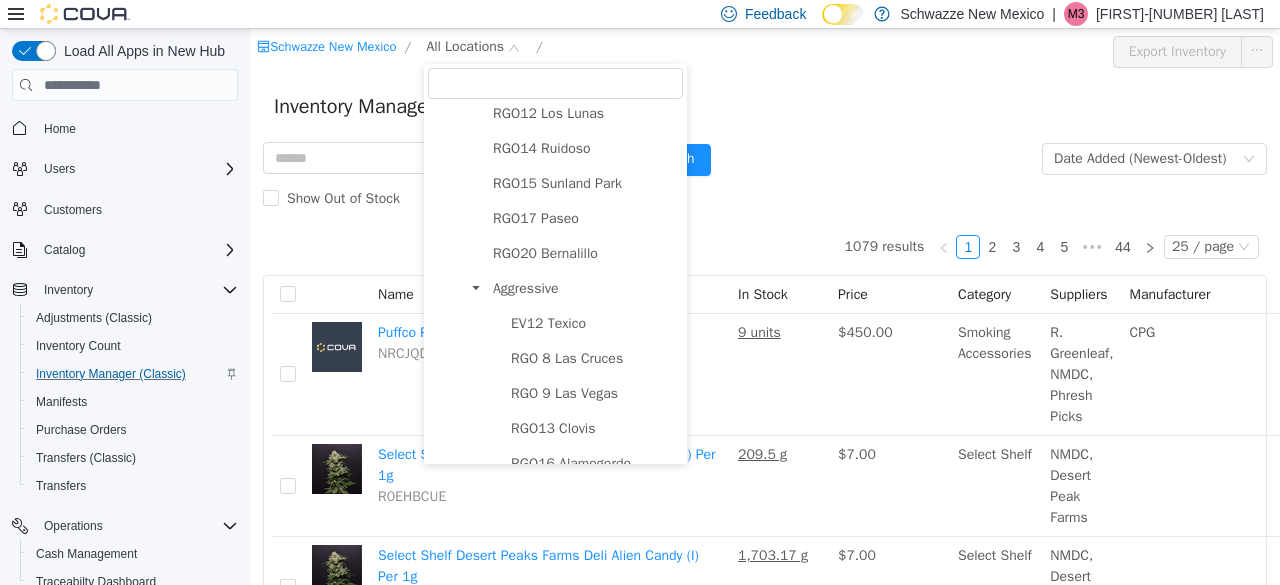scroll, scrollTop: 1097, scrollLeft: 0, axis: vertical 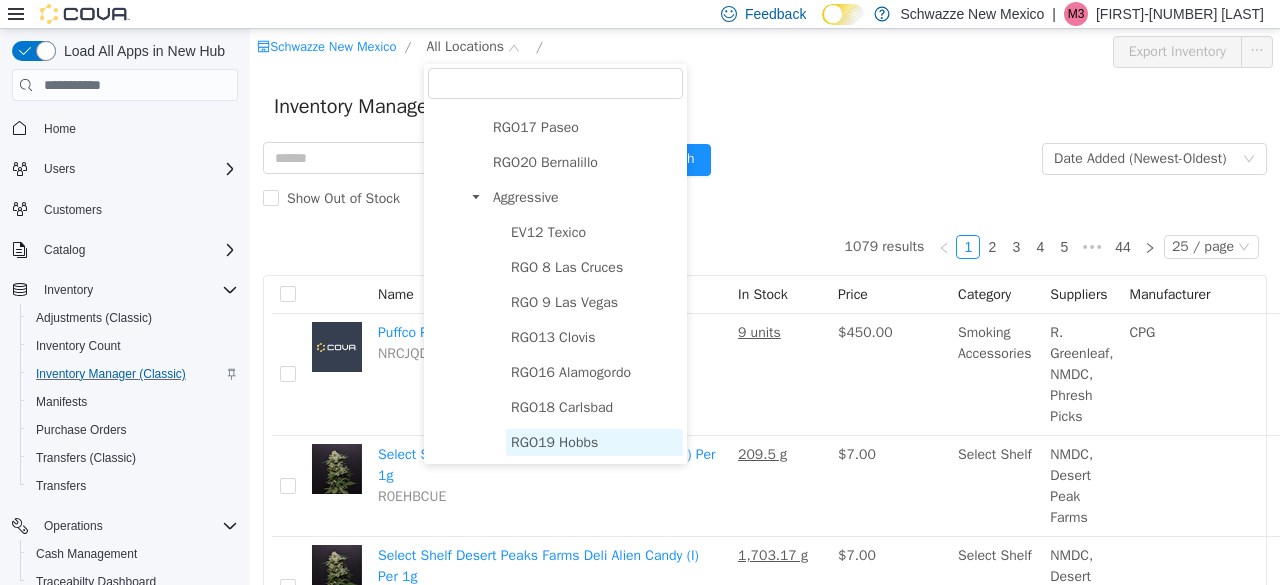 click on "RGO19 Hobbs" at bounding box center (554, 442) 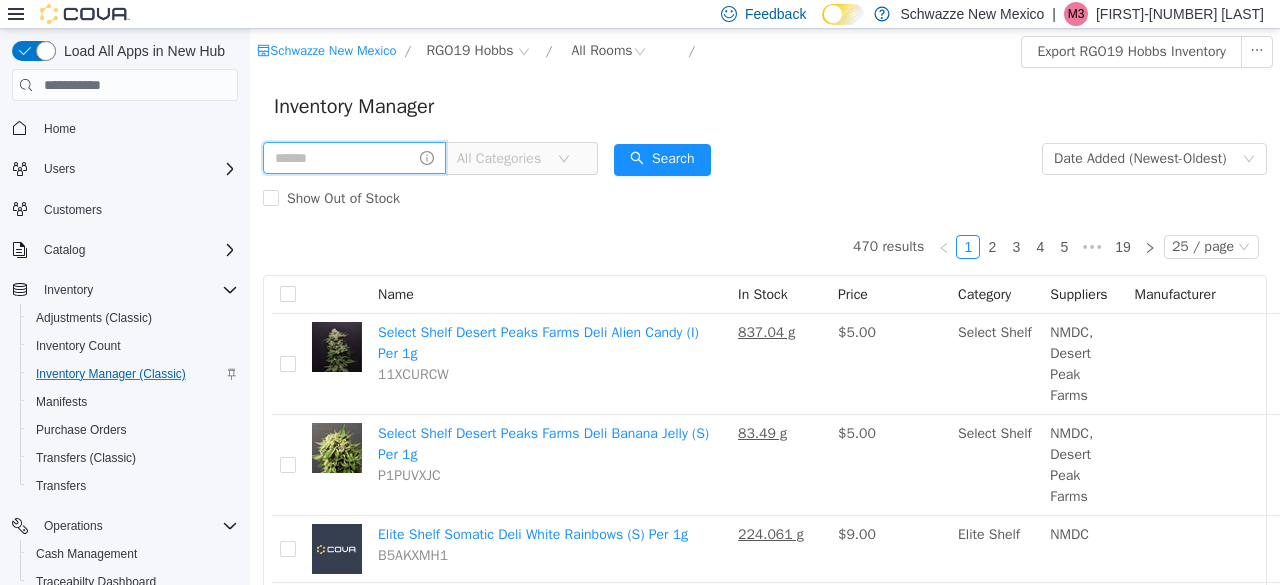 click at bounding box center (354, 158) 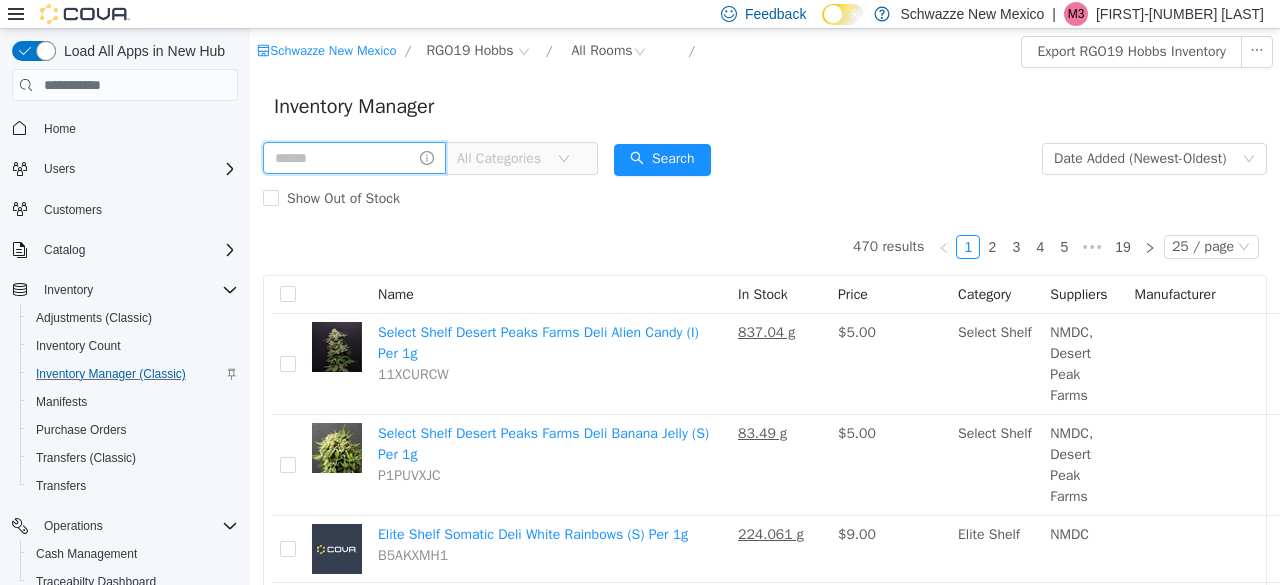 click at bounding box center (354, 158) 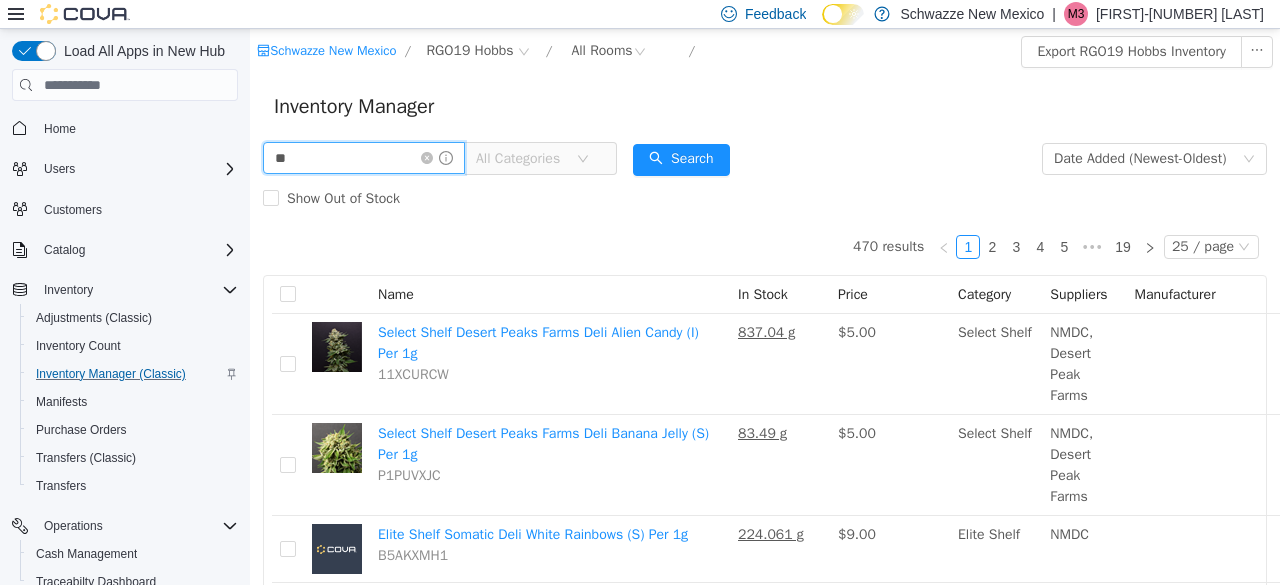 type on "**" 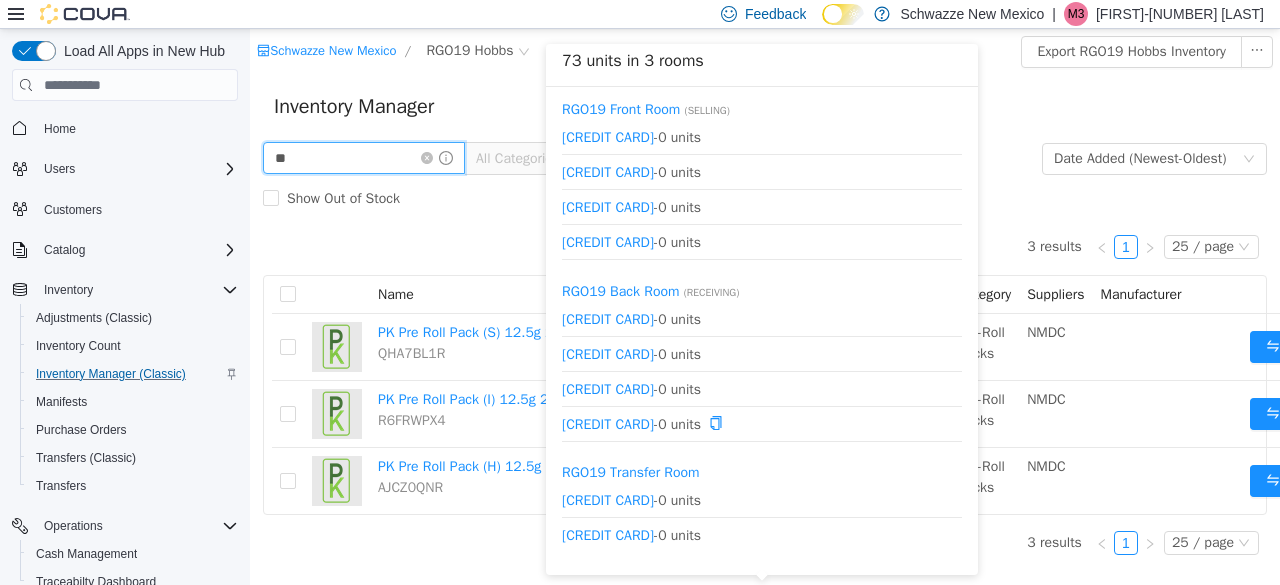 scroll, scrollTop: 0, scrollLeft: 124, axis: horizontal 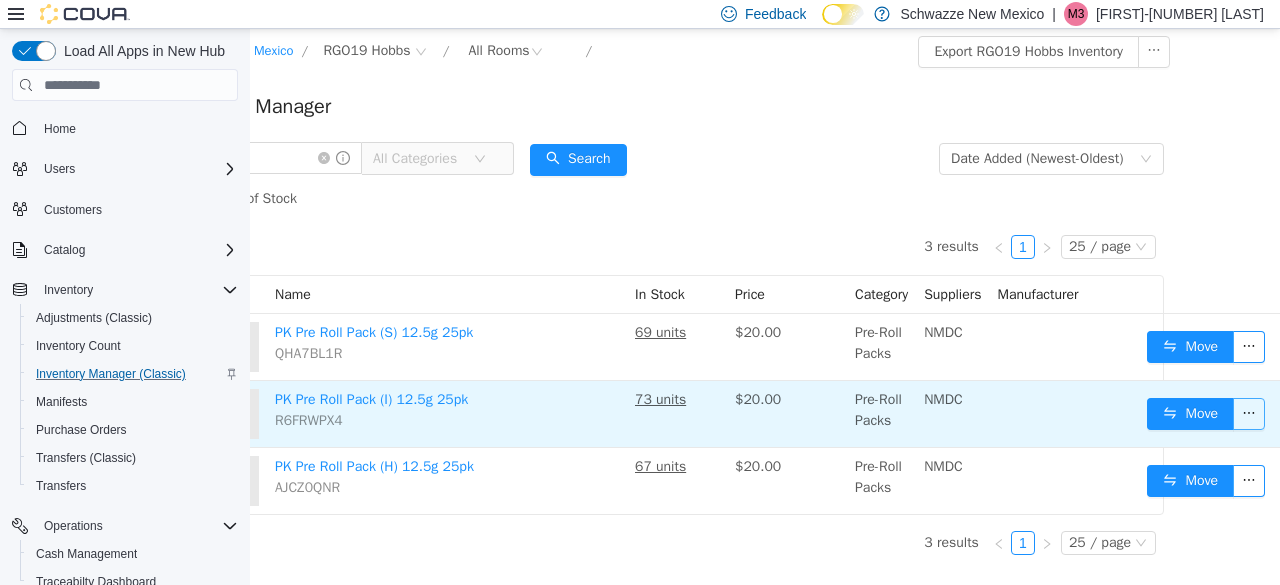 click at bounding box center (1249, 414) 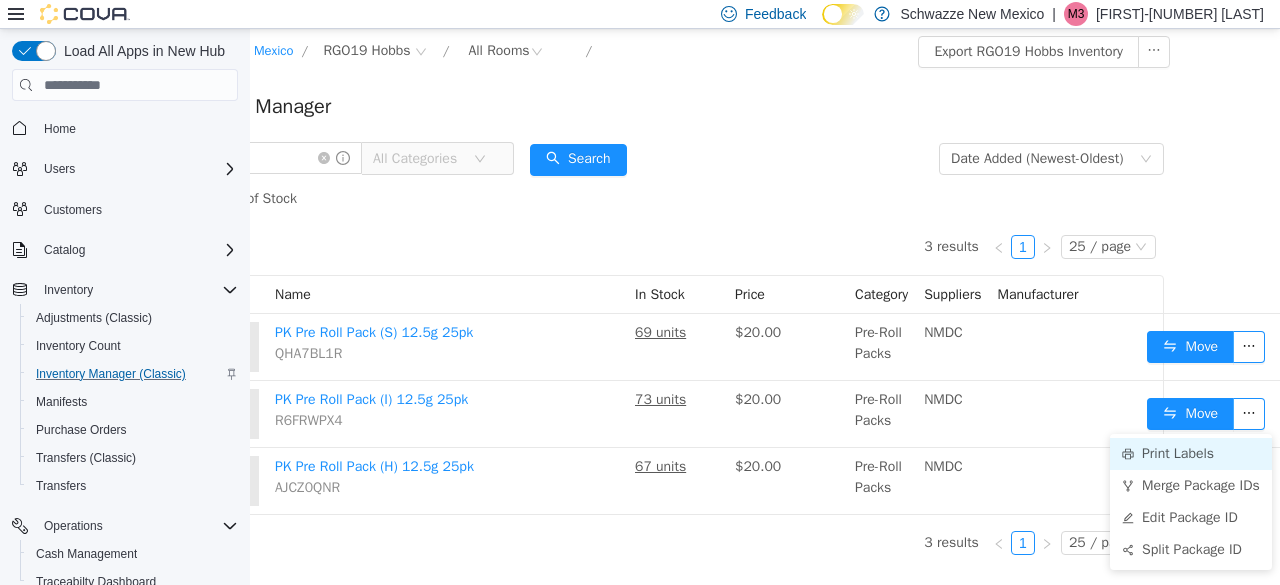 click on "Print Labels" at bounding box center [1191, 454] 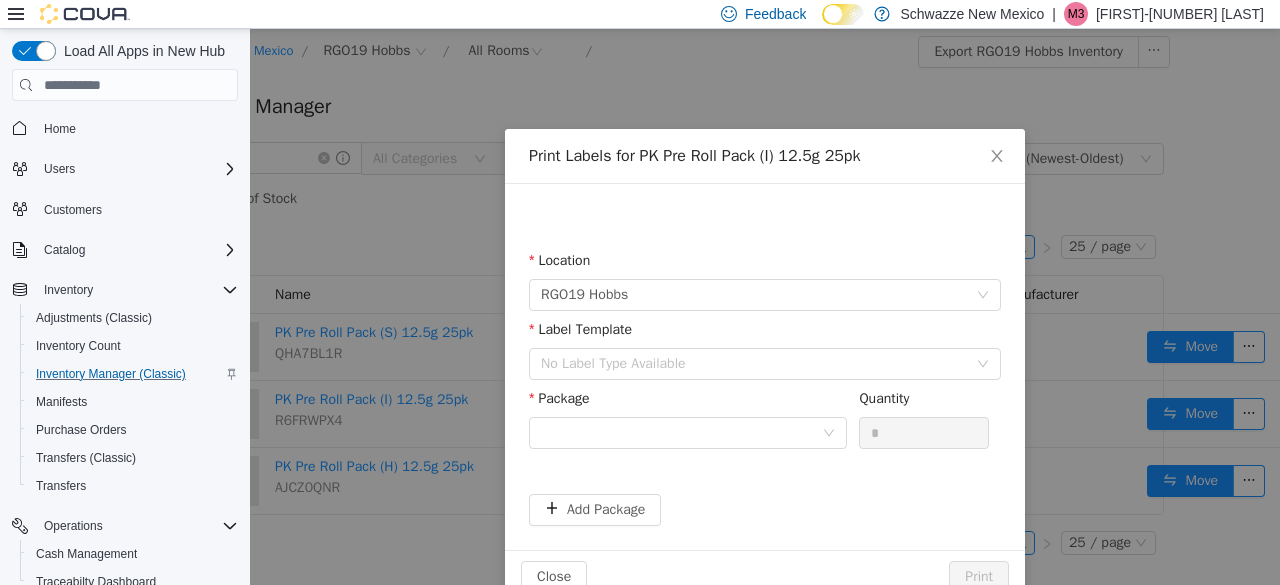scroll, scrollTop: 0, scrollLeft: 109, axis: horizontal 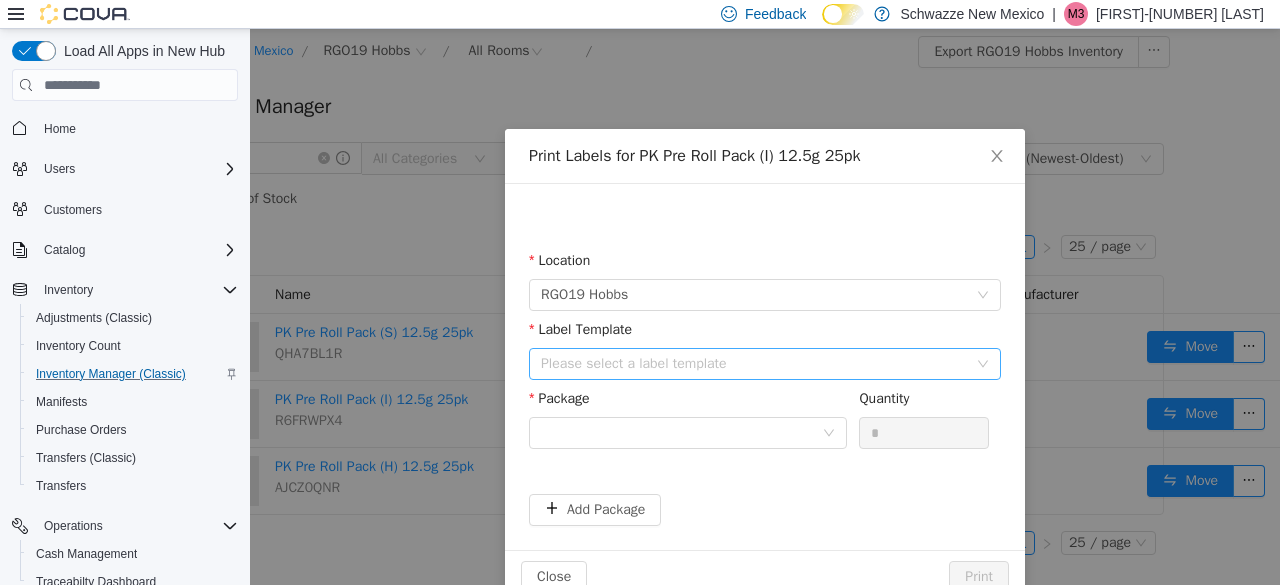 click on "Please select a label template" at bounding box center (754, 364) 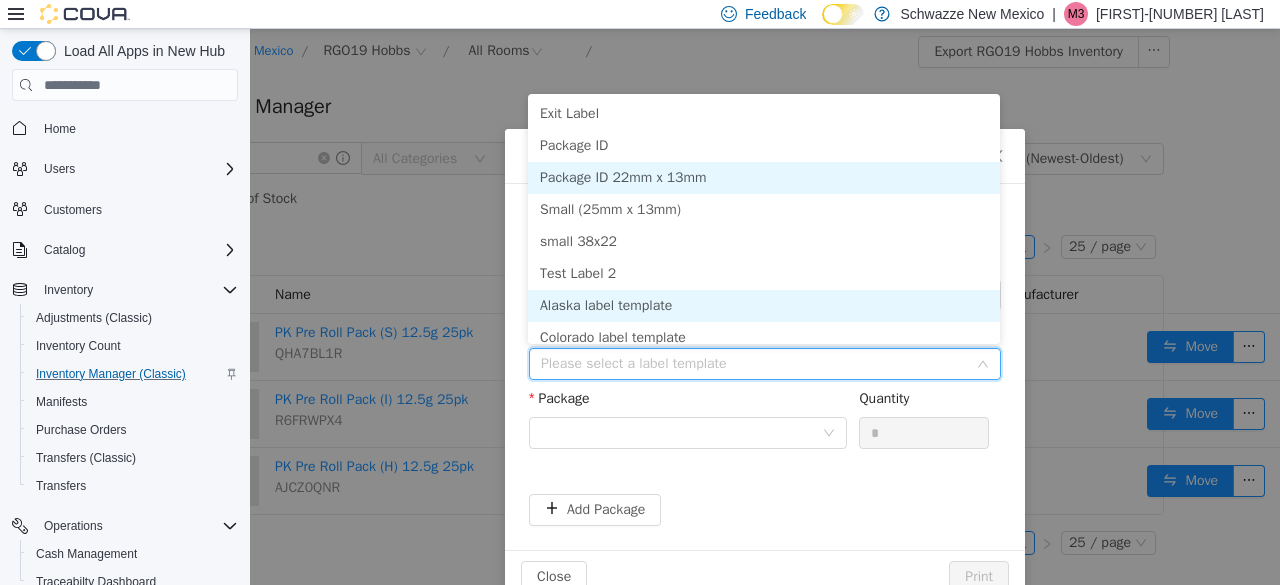 scroll, scrollTop: 10, scrollLeft: 0, axis: vertical 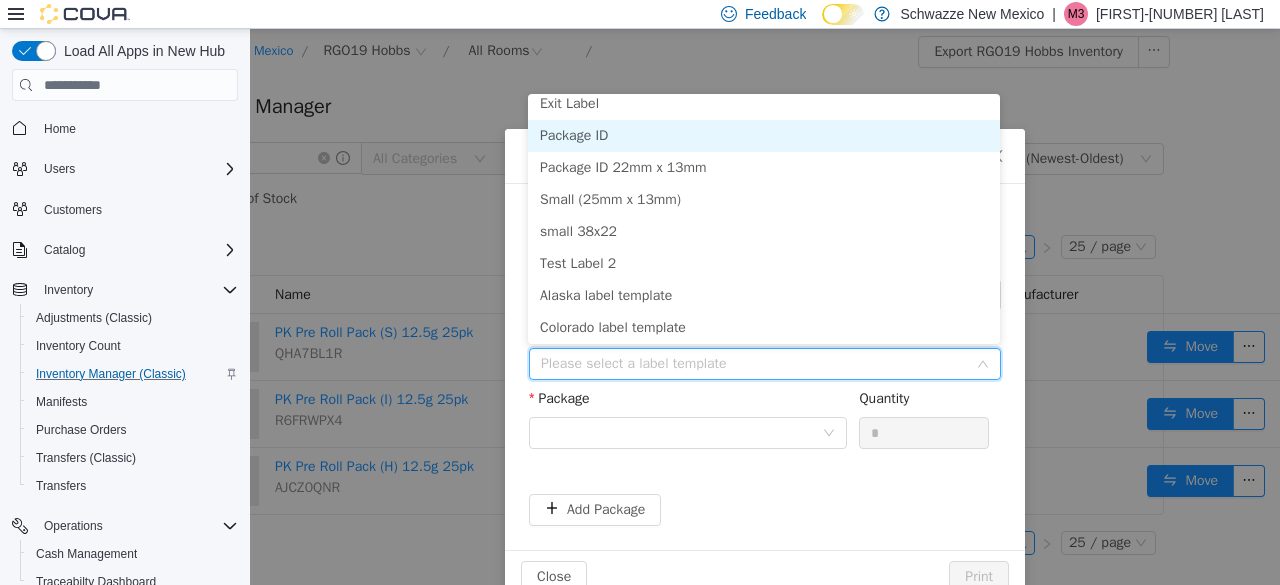 click on "Package ID" at bounding box center (764, 136) 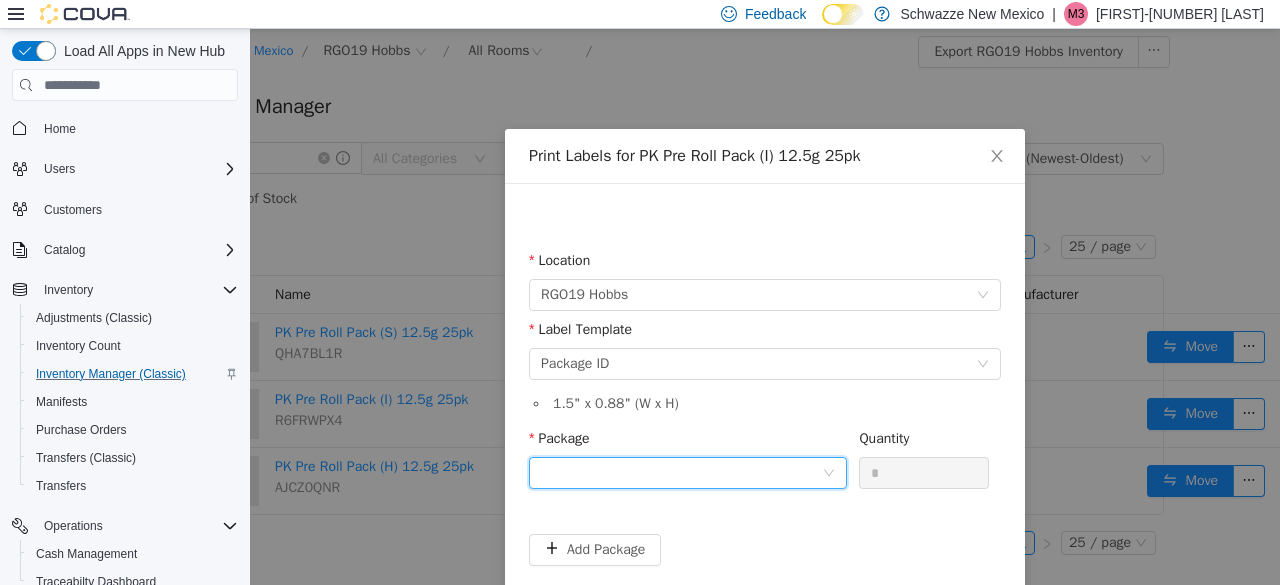 click at bounding box center [681, 473] 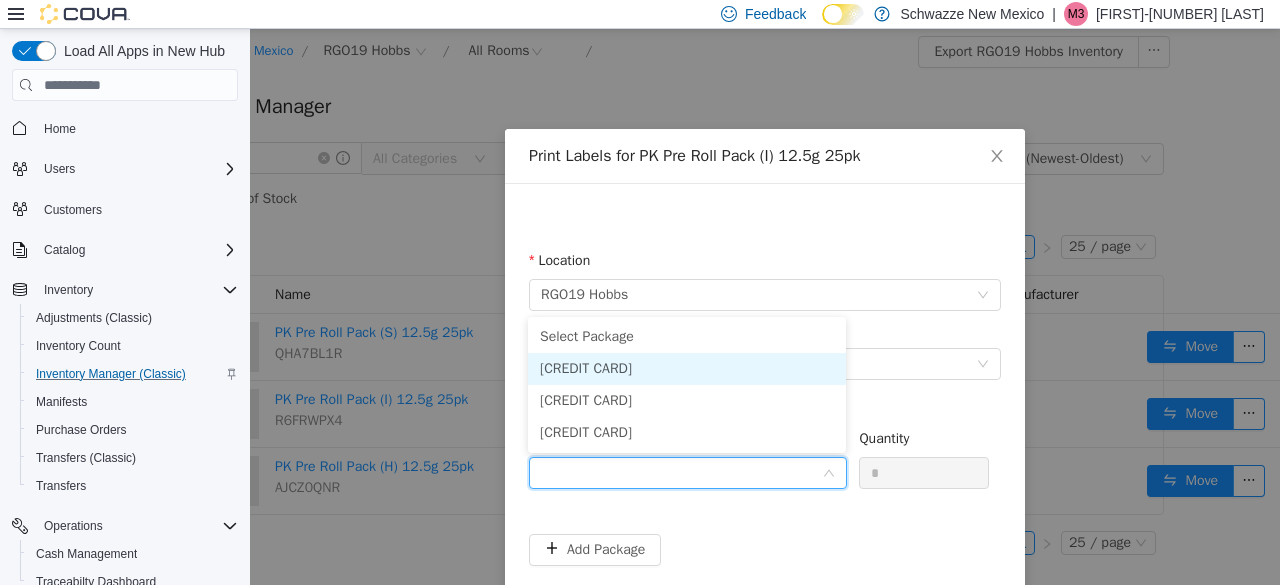 click on "8332242099823423" at bounding box center [586, 368] 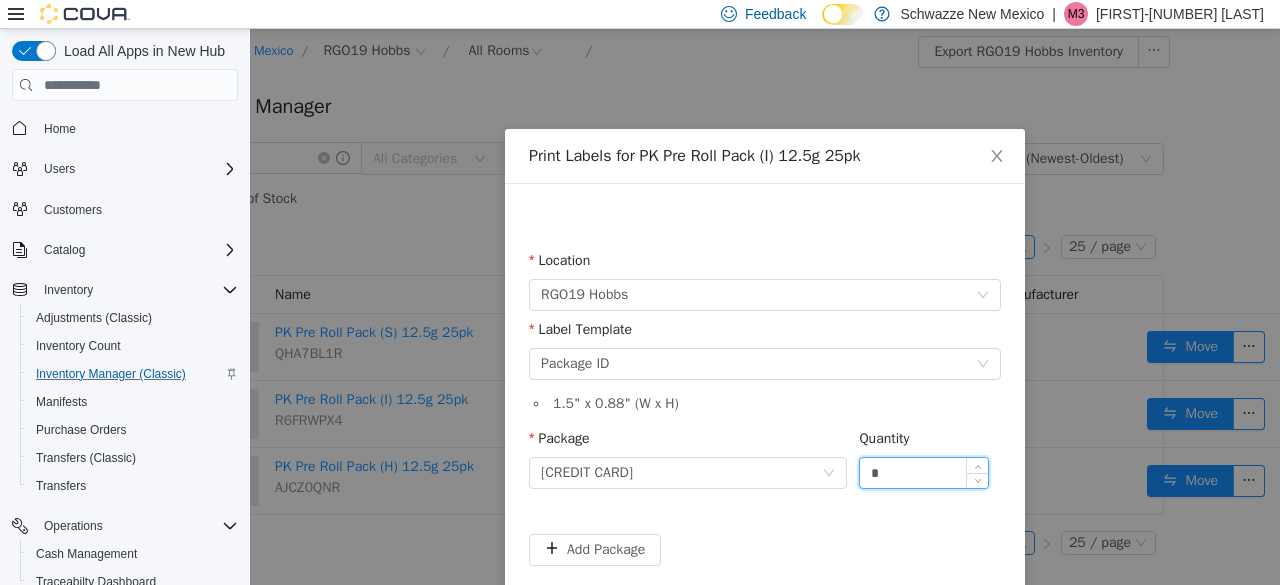 click on "*" at bounding box center (924, 473) 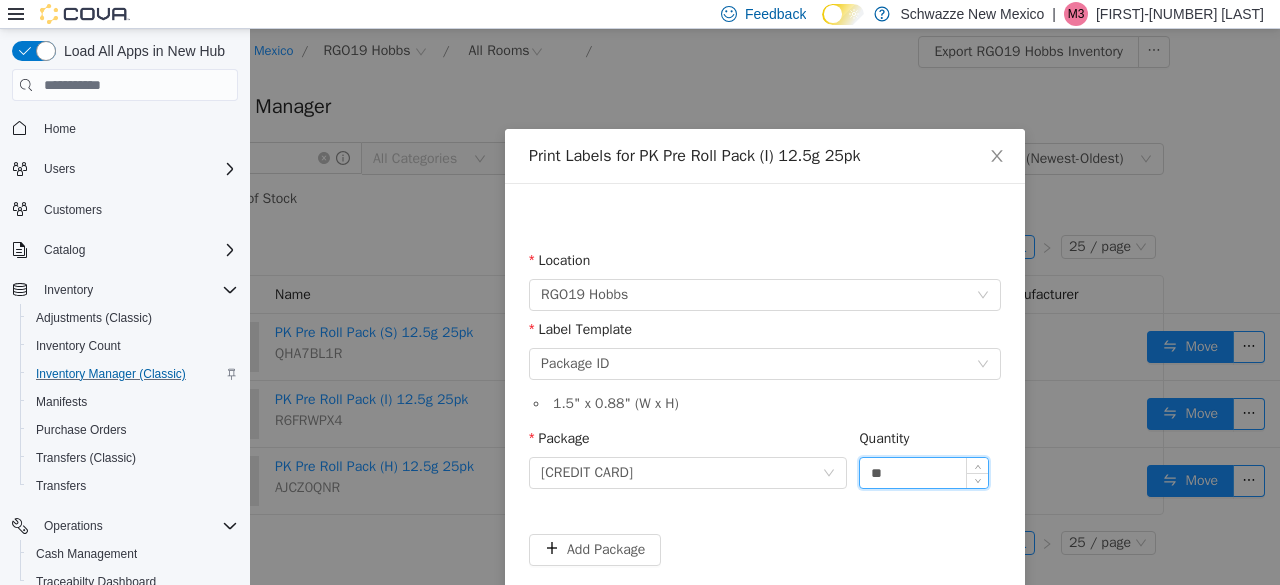 scroll, scrollTop: 81, scrollLeft: 0, axis: vertical 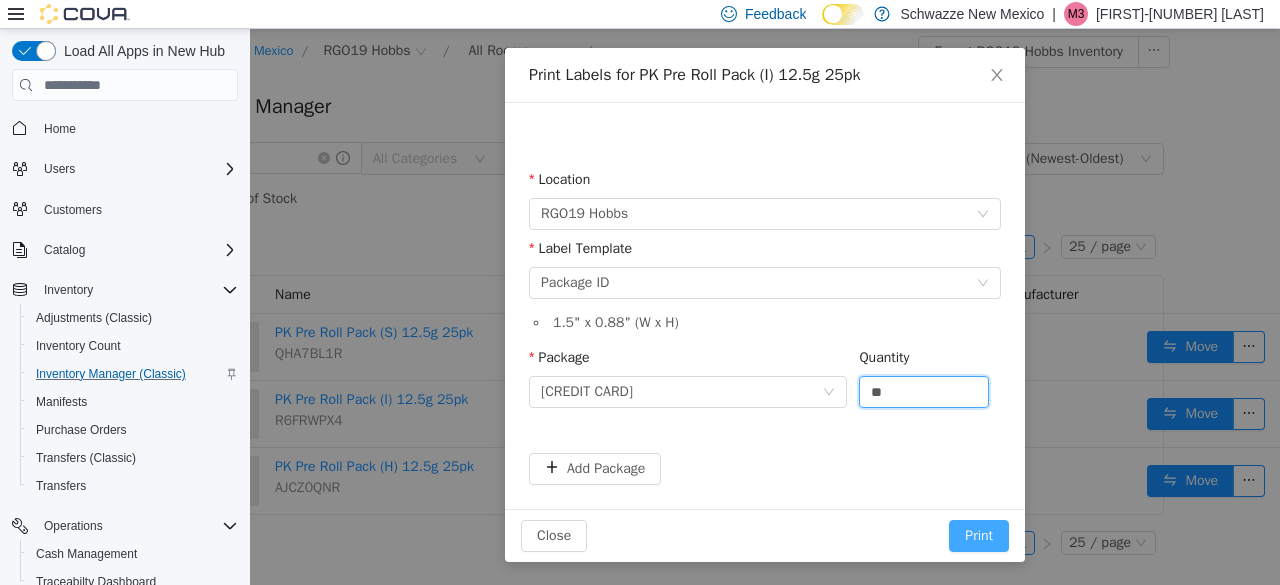 type on "**" 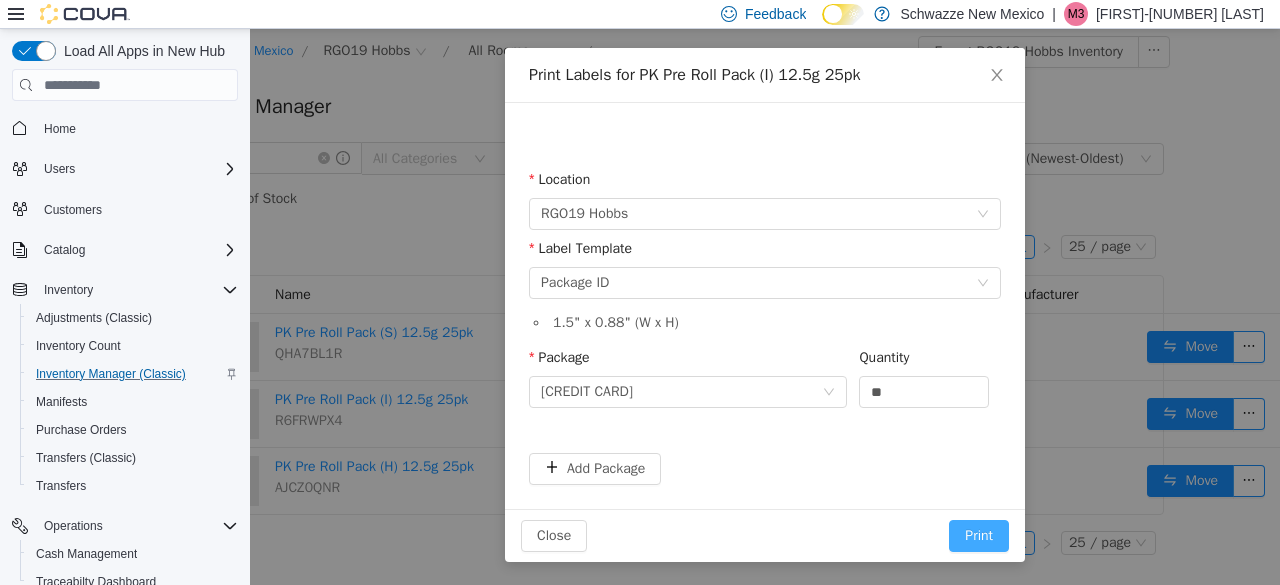 click on "Print" at bounding box center [979, 536] 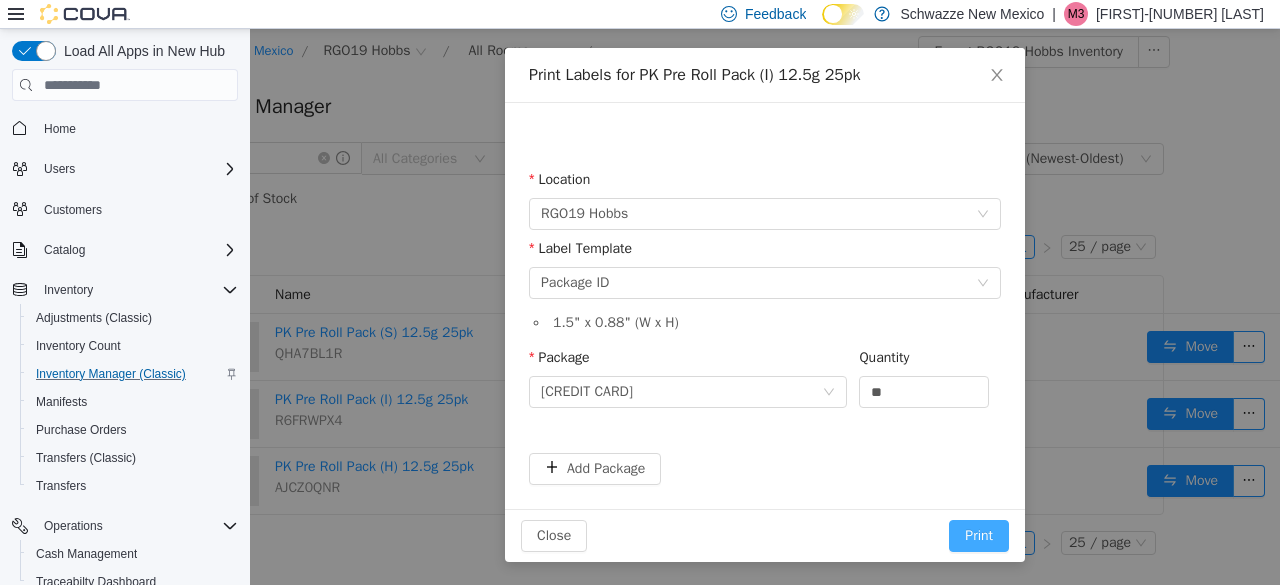 click on "Print" at bounding box center [979, 536] 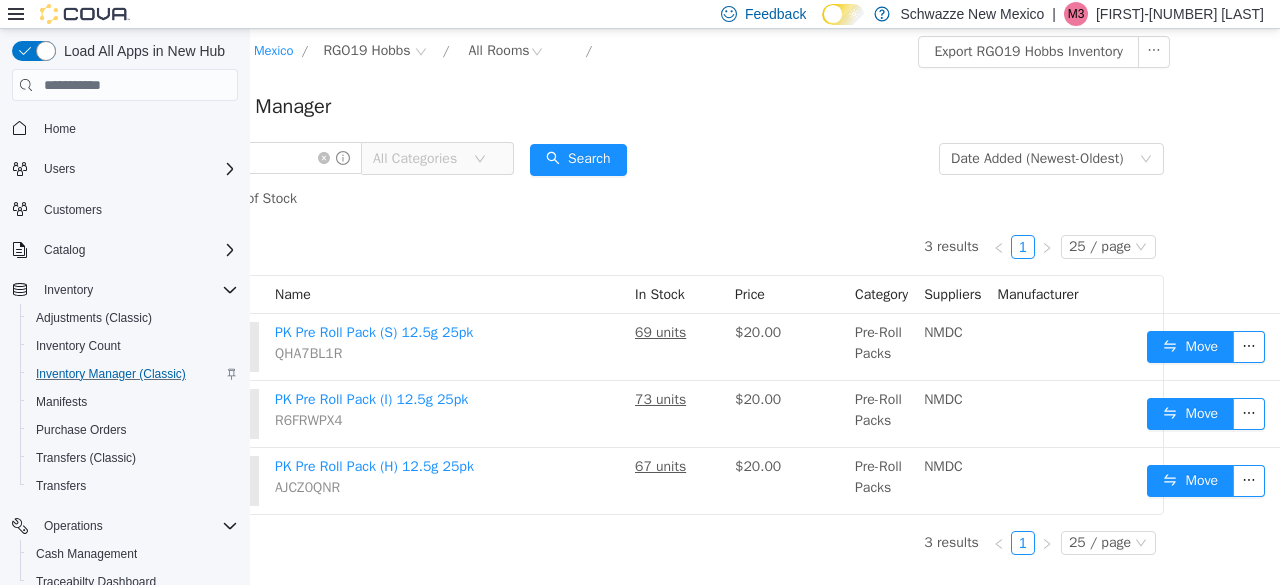 click at bounding box center [999, 543] 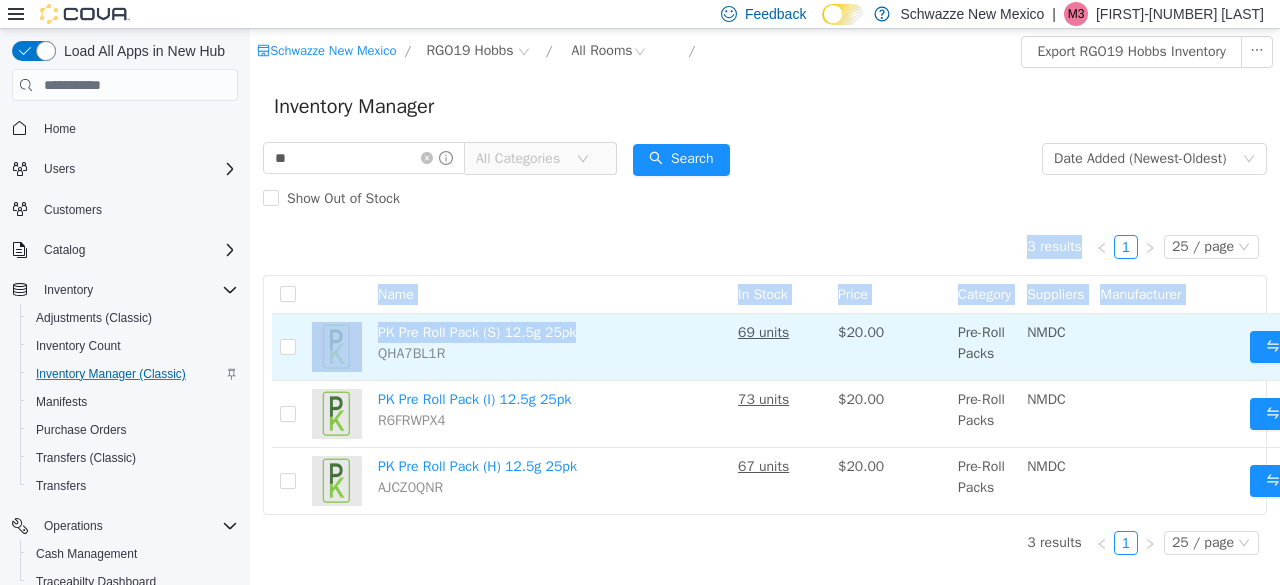drag, startPoint x: 564, startPoint y: 193, endPoint x: 705, endPoint y: 327, distance: 194.51735 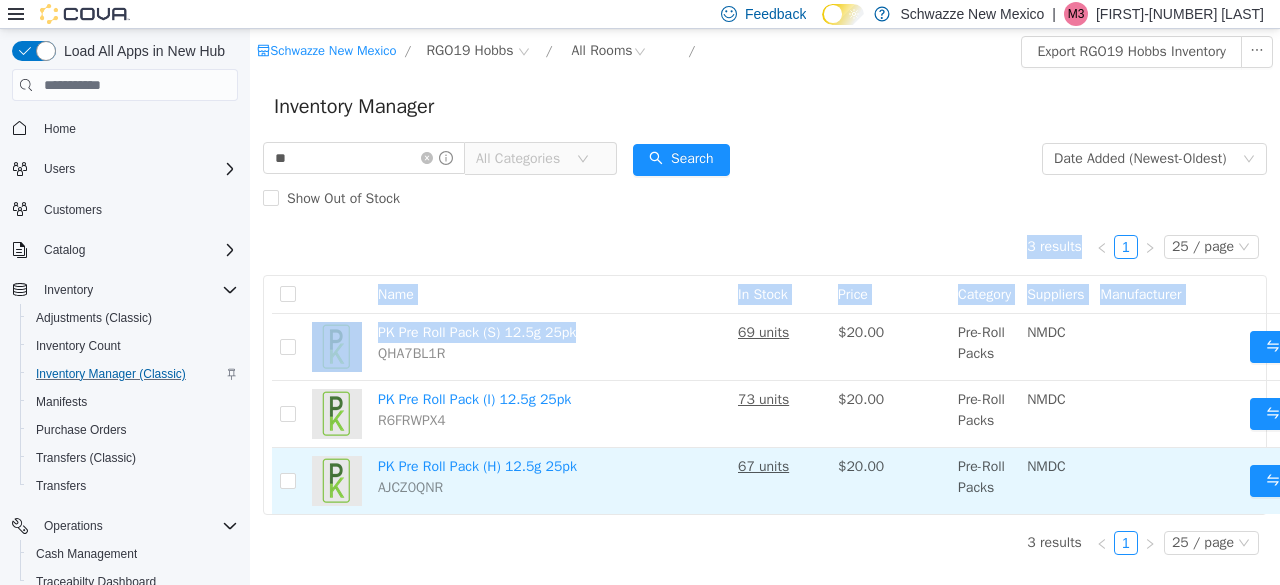 scroll, scrollTop: 0, scrollLeft: 124, axis: horizontal 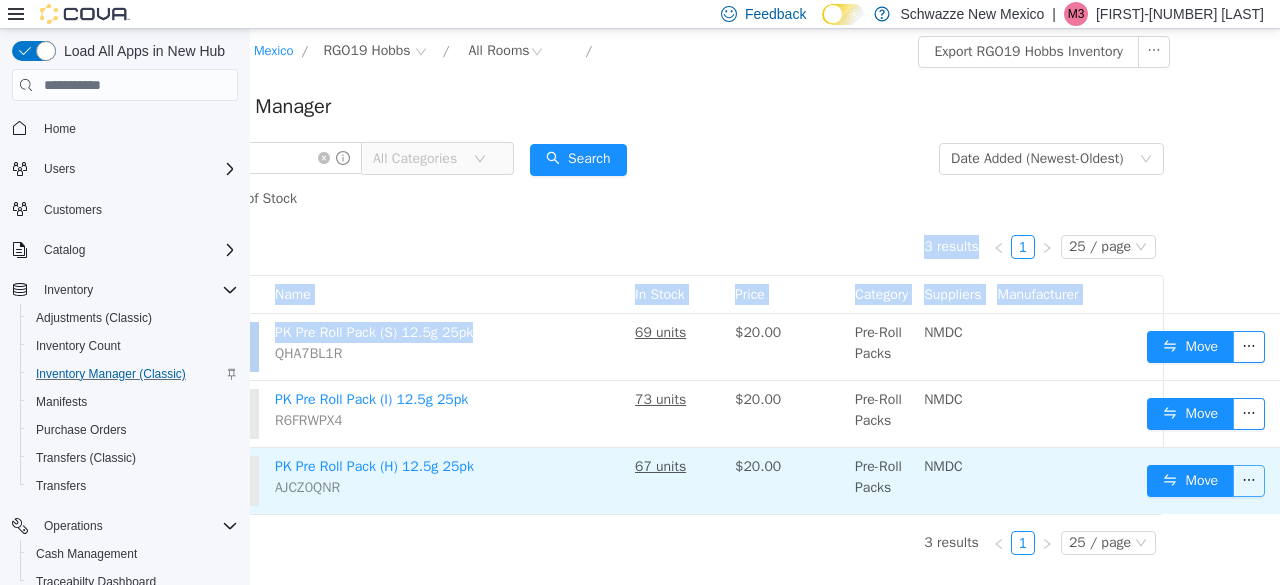 click at bounding box center (1249, 481) 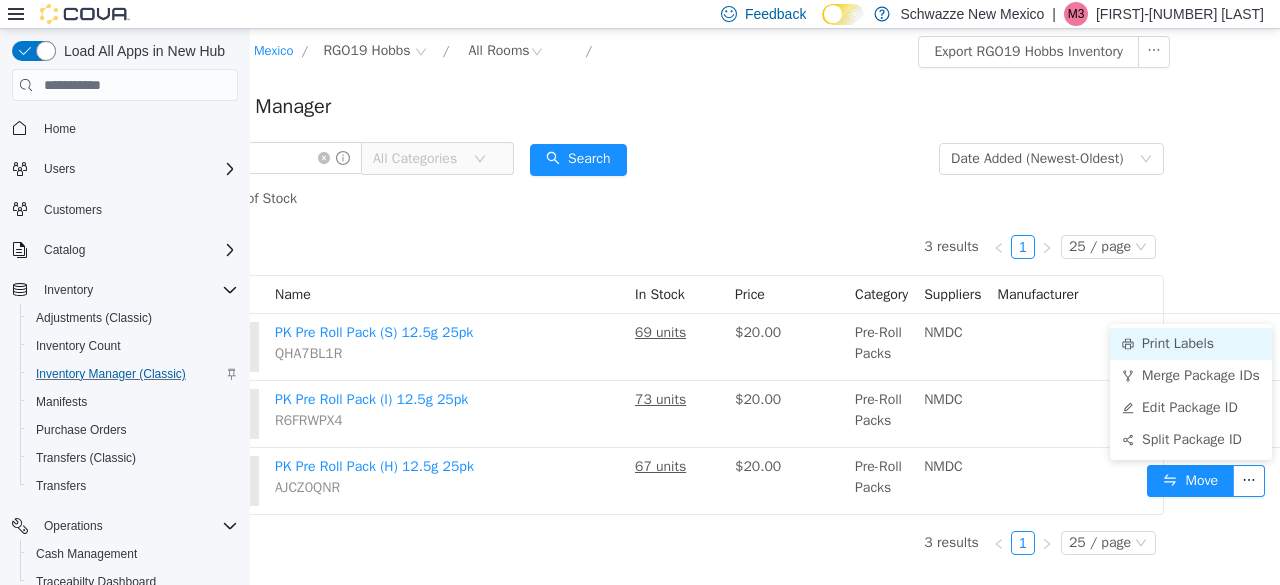 click on "Print Labels" at bounding box center (1191, 344) 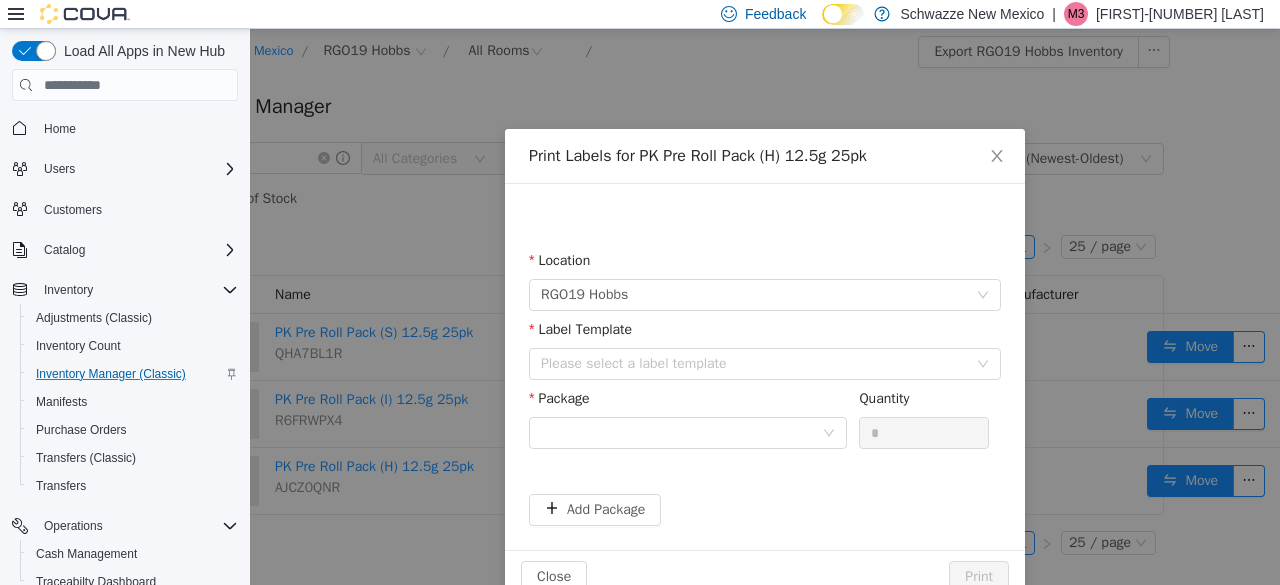 scroll, scrollTop: 0, scrollLeft: 109, axis: horizontal 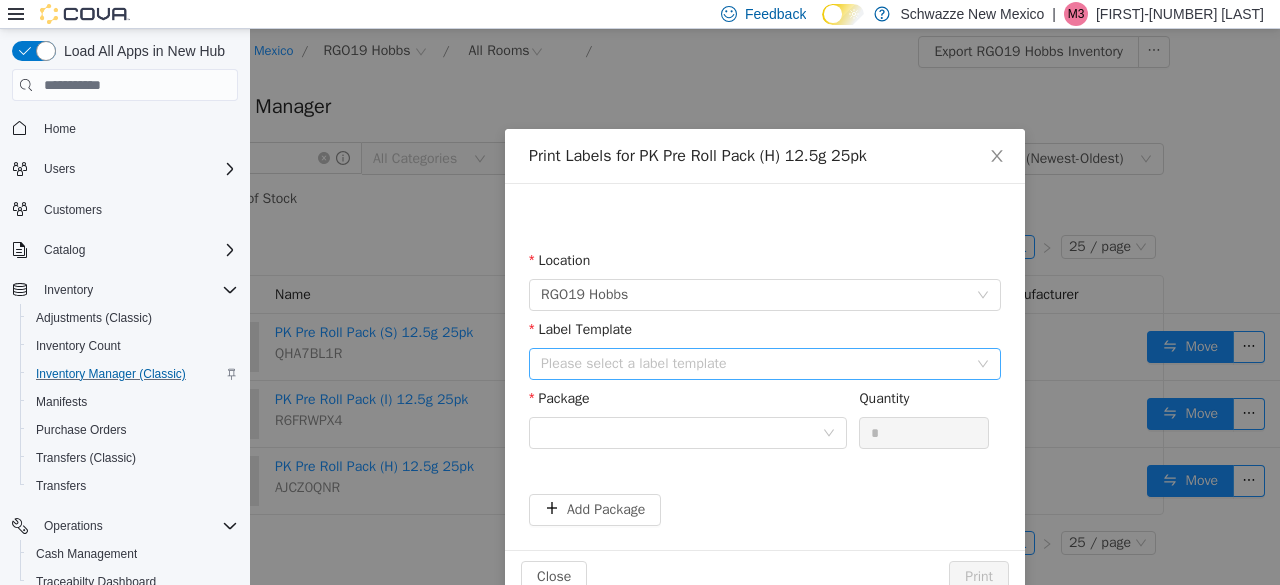 click on "Please select a label template" at bounding box center [754, 364] 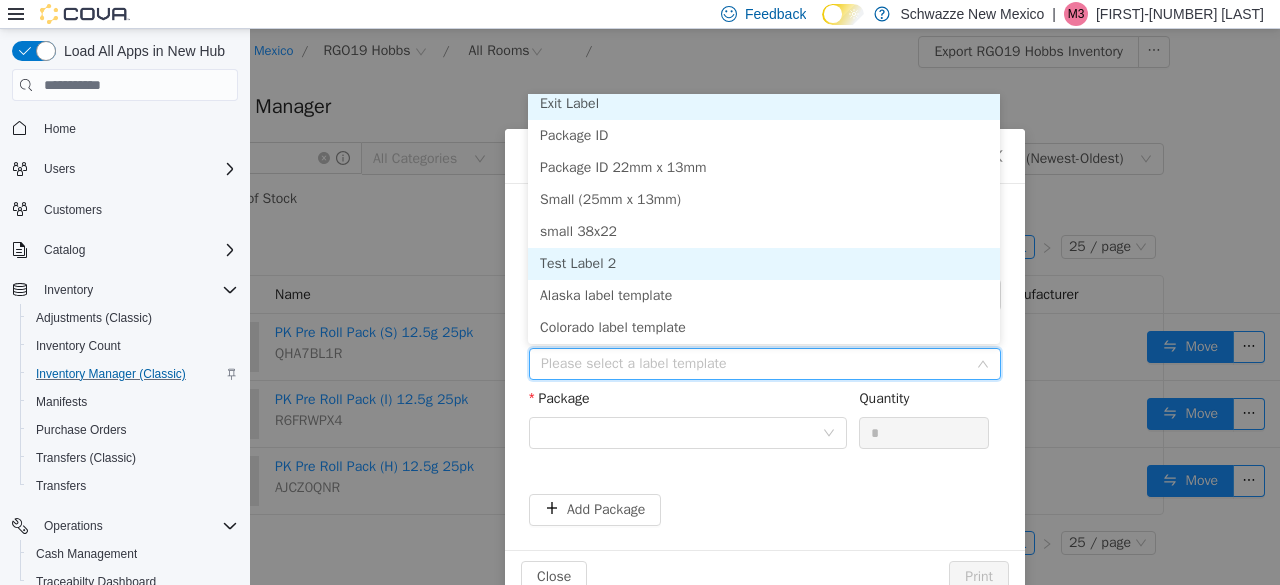 scroll, scrollTop: 4, scrollLeft: 0, axis: vertical 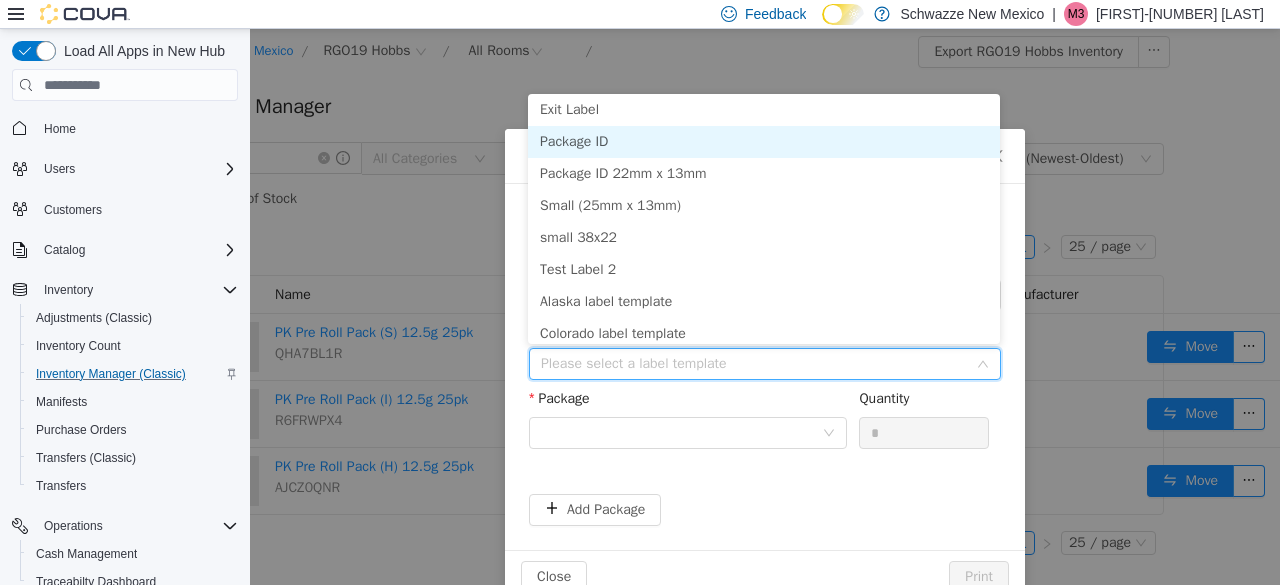 click on "Package ID" at bounding box center [764, 142] 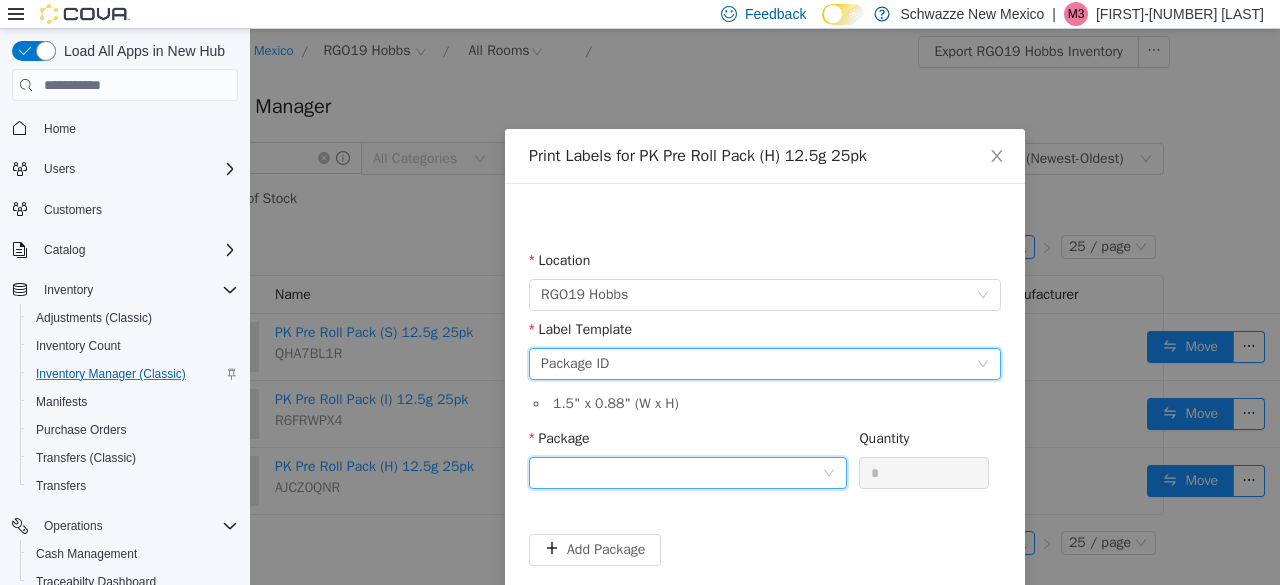 click at bounding box center [681, 473] 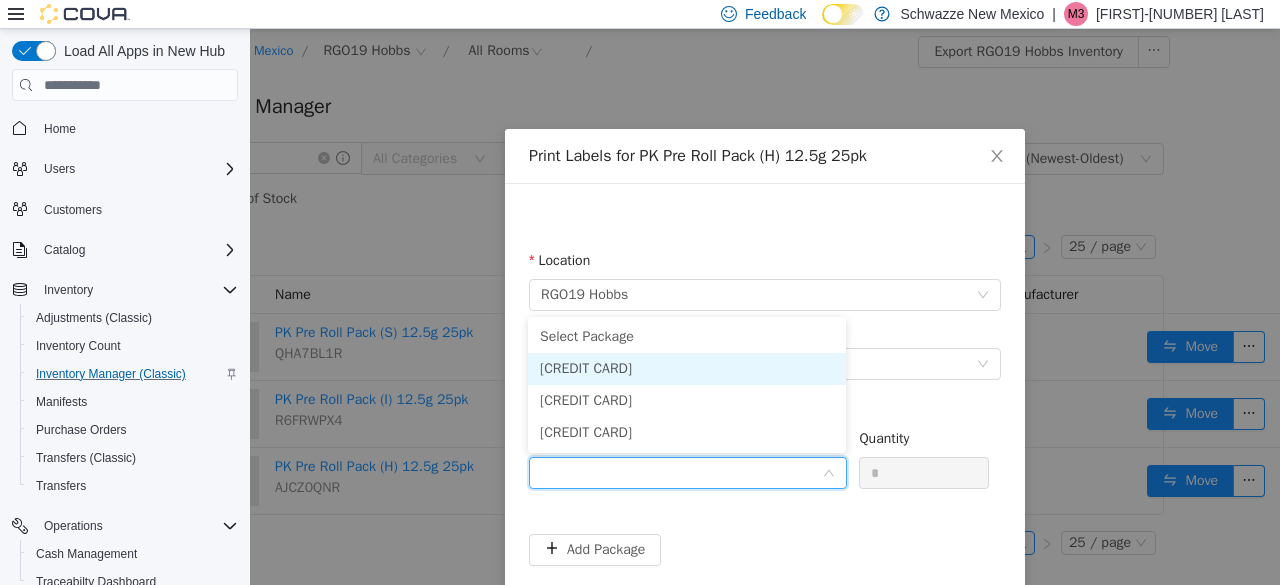 click on "8978277129690473" at bounding box center (586, 368) 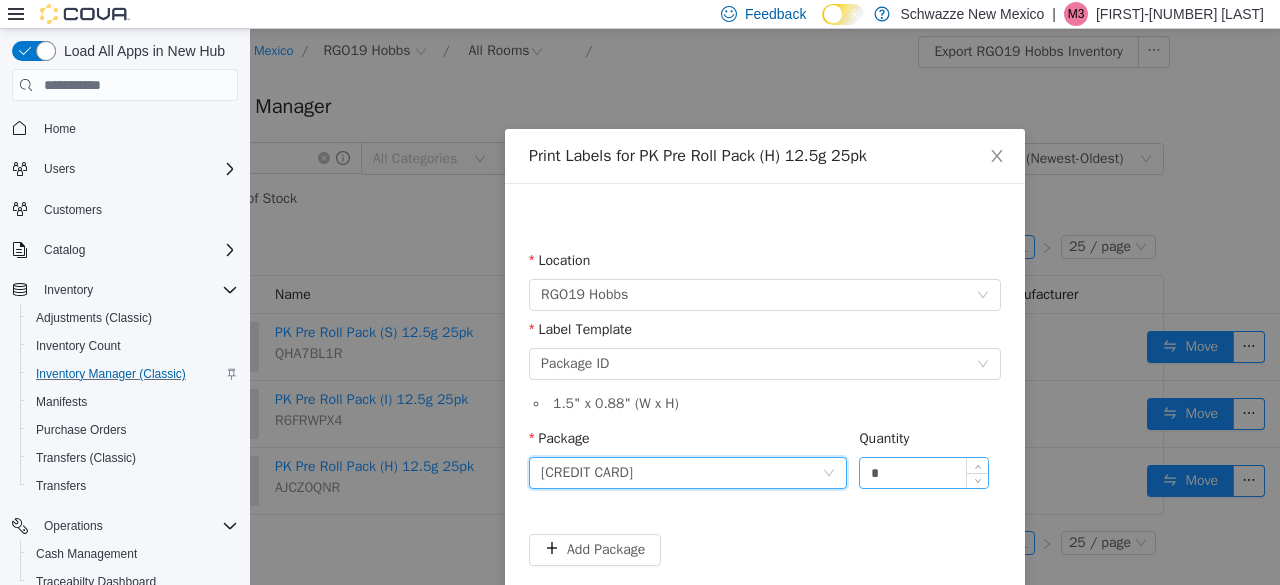 click on "*" at bounding box center (924, 473) 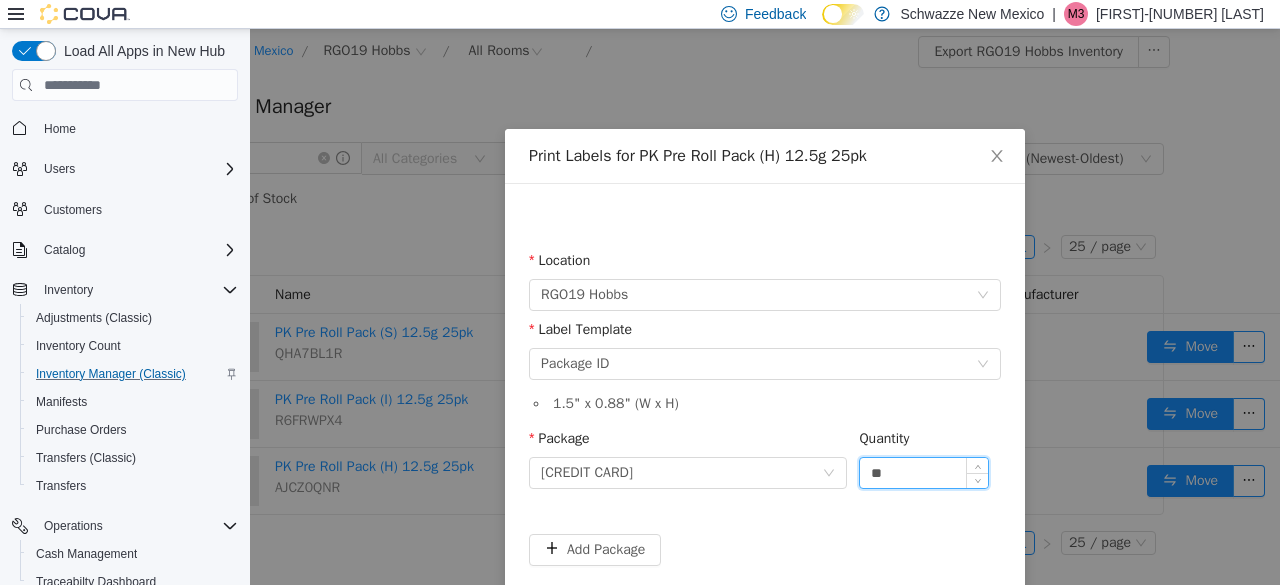 scroll, scrollTop: 81, scrollLeft: 0, axis: vertical 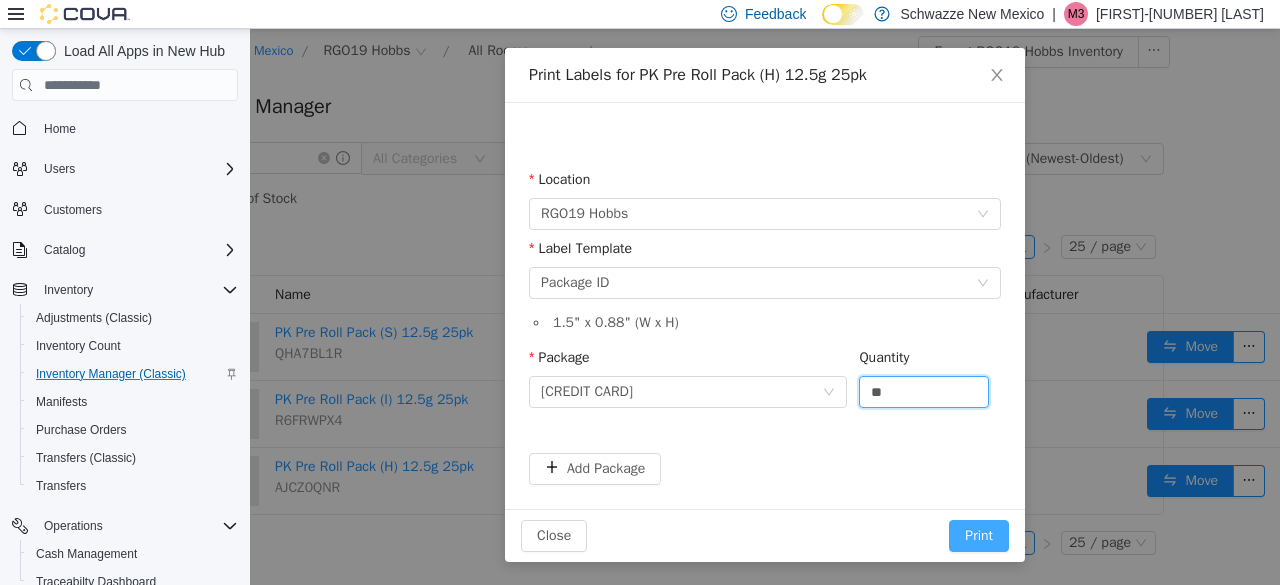type on "**" 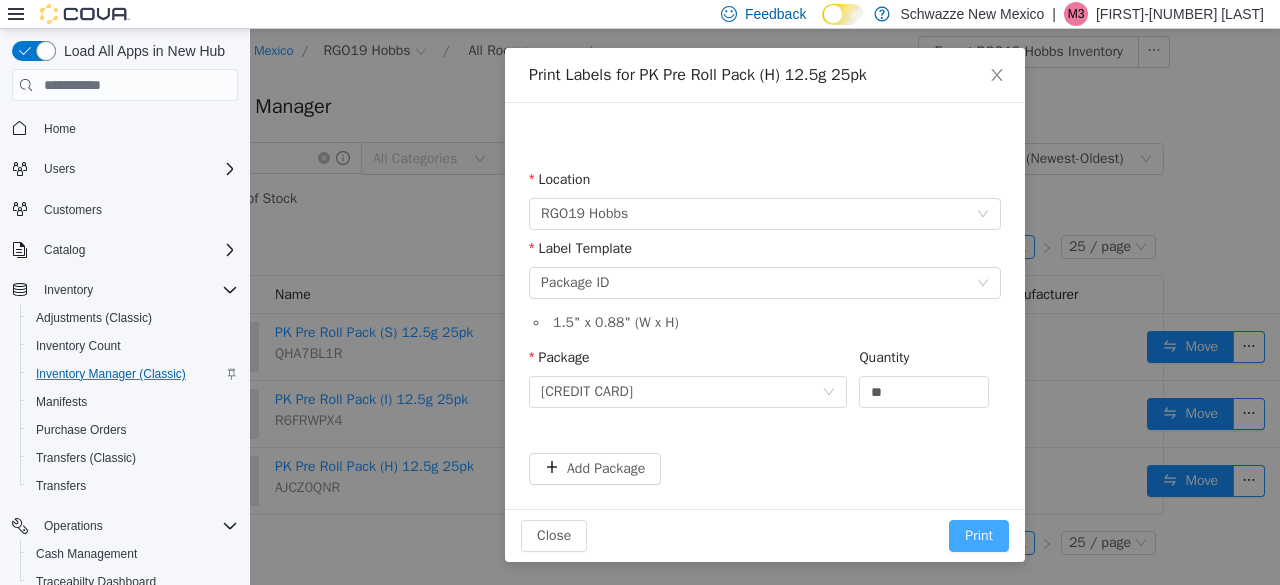 click on "Print" at bounding box center (979, 536) 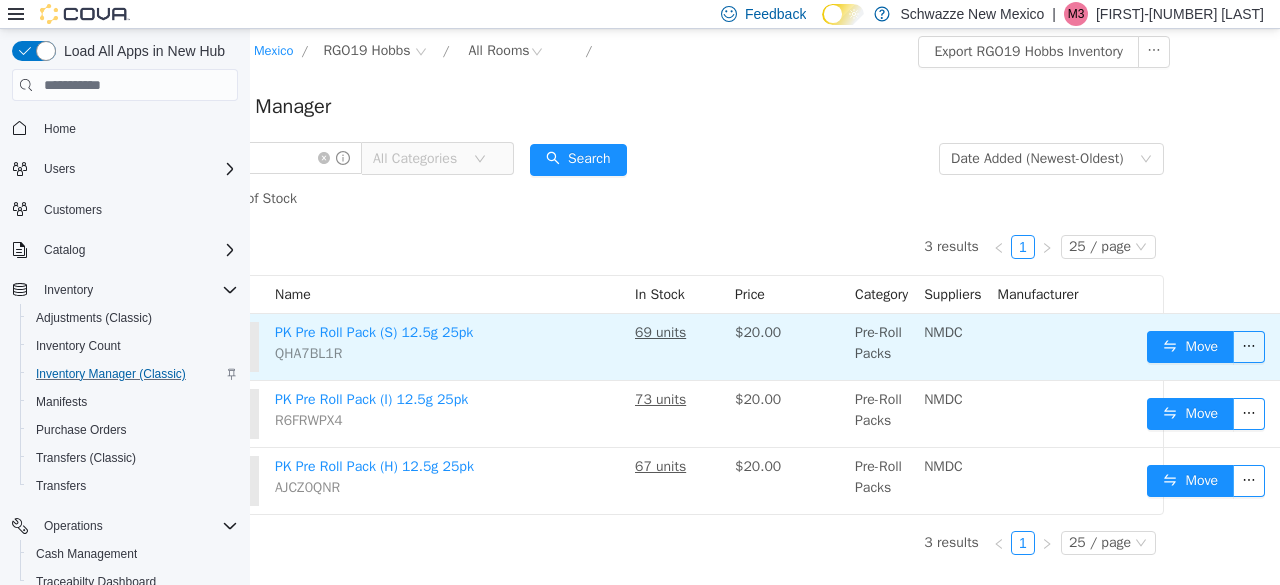 scroll, scrollTop: 15, scrollLeft: 124, axis: both 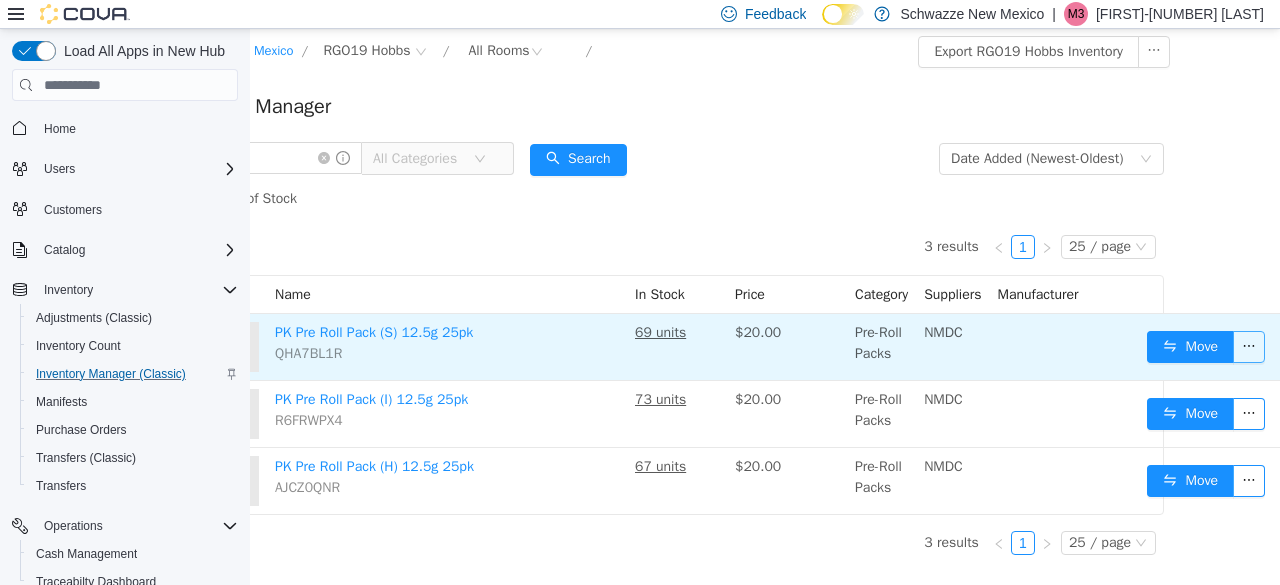 click at bounding box center [1249, 347] 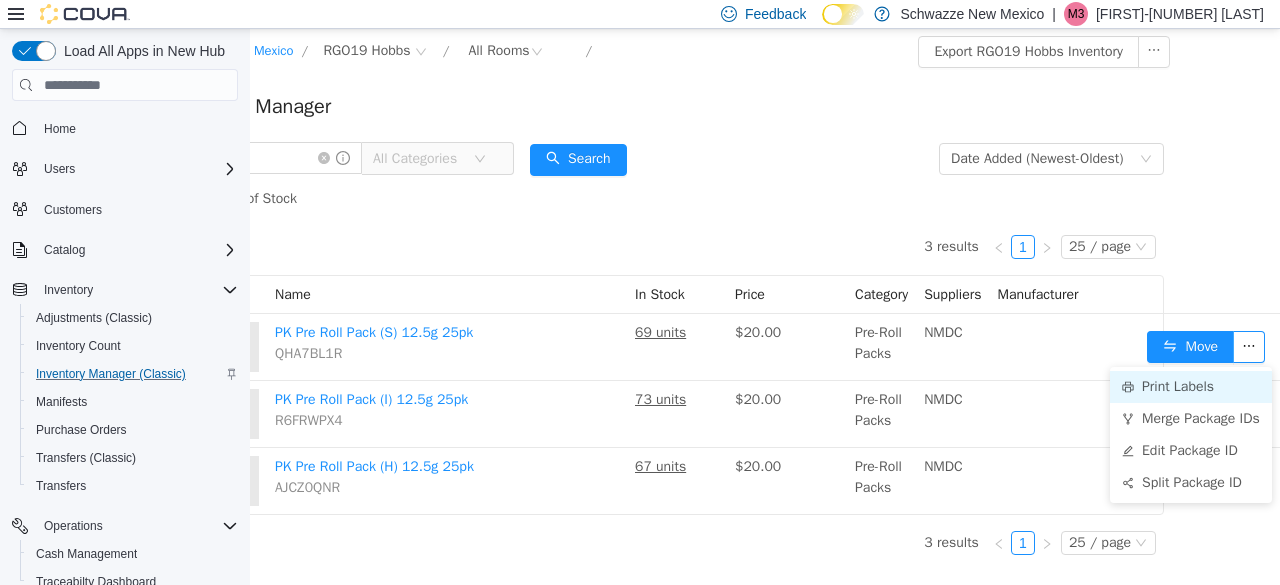 click on "Print Labels" at bounding box center [1191, 387] 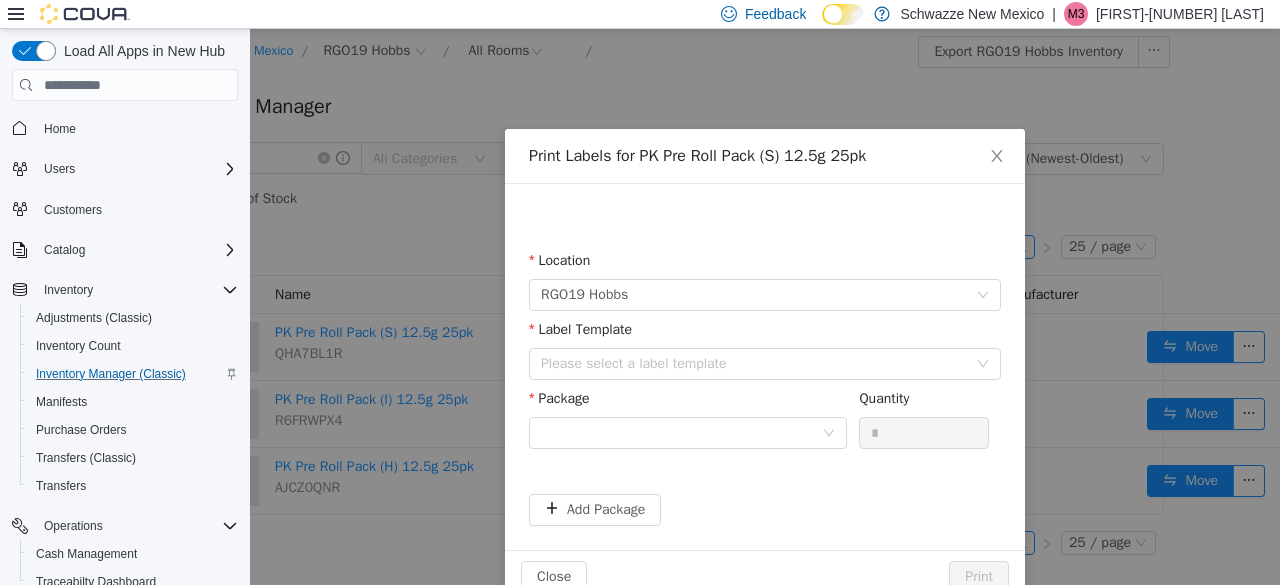 scroll, scrollTop: 0, scrollLeft: 109, axis: horizontal 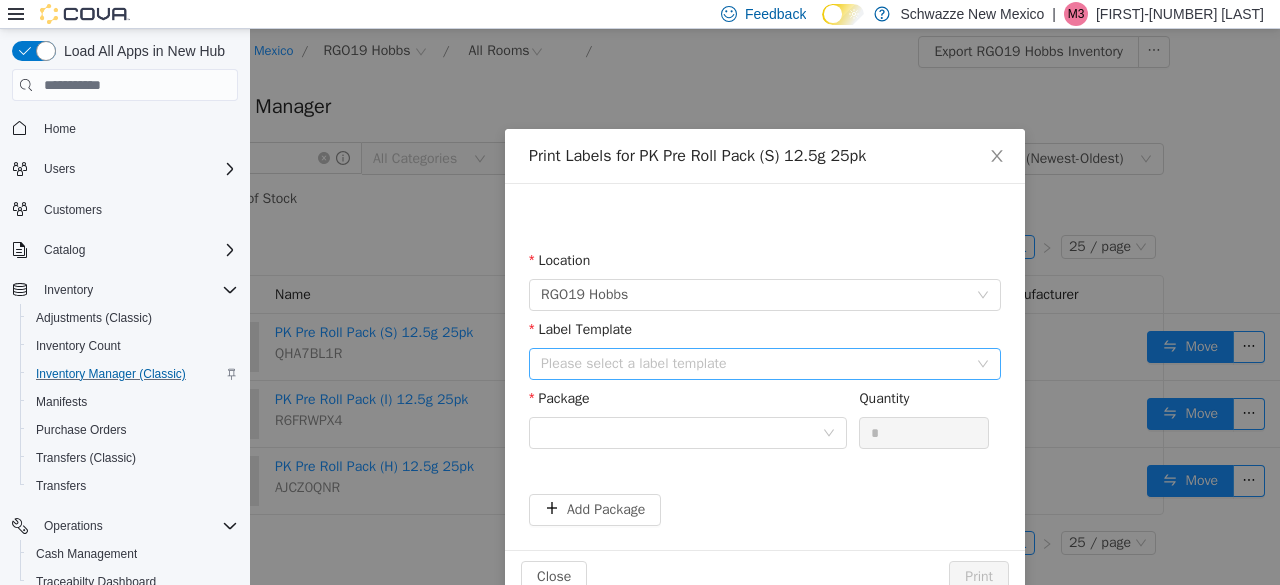 click on "Please select a label template" at bounding box center [754, 364] 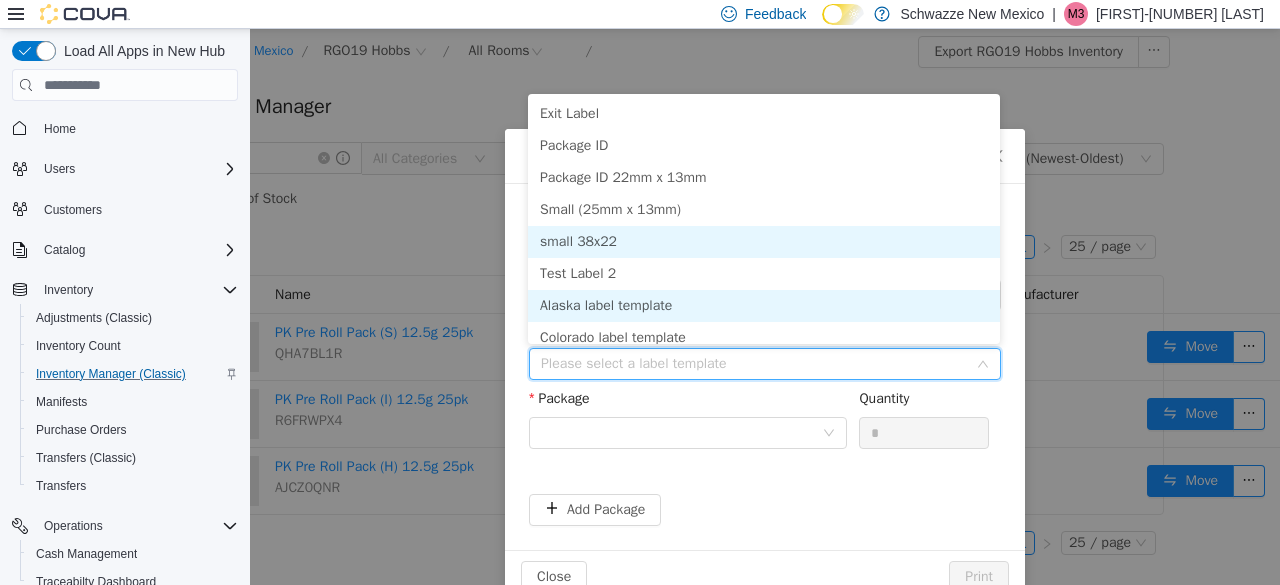 scroll, scrollTop: 10, scrollLeft: 0, axis: vertical 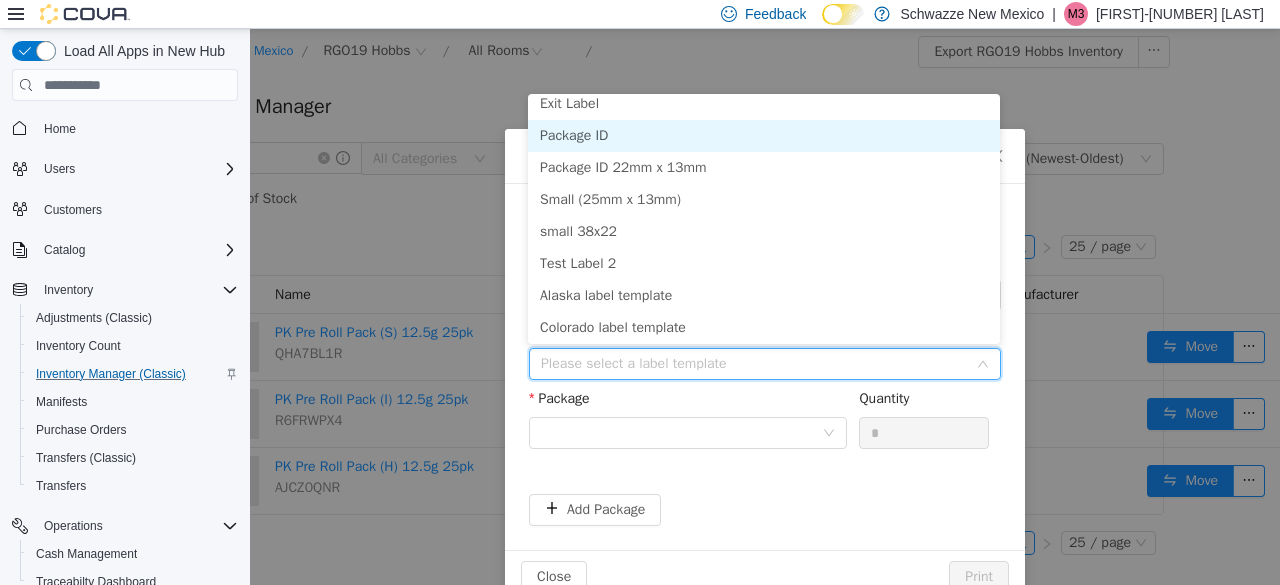 click on "Package ID" at bounding box center (764, 136) 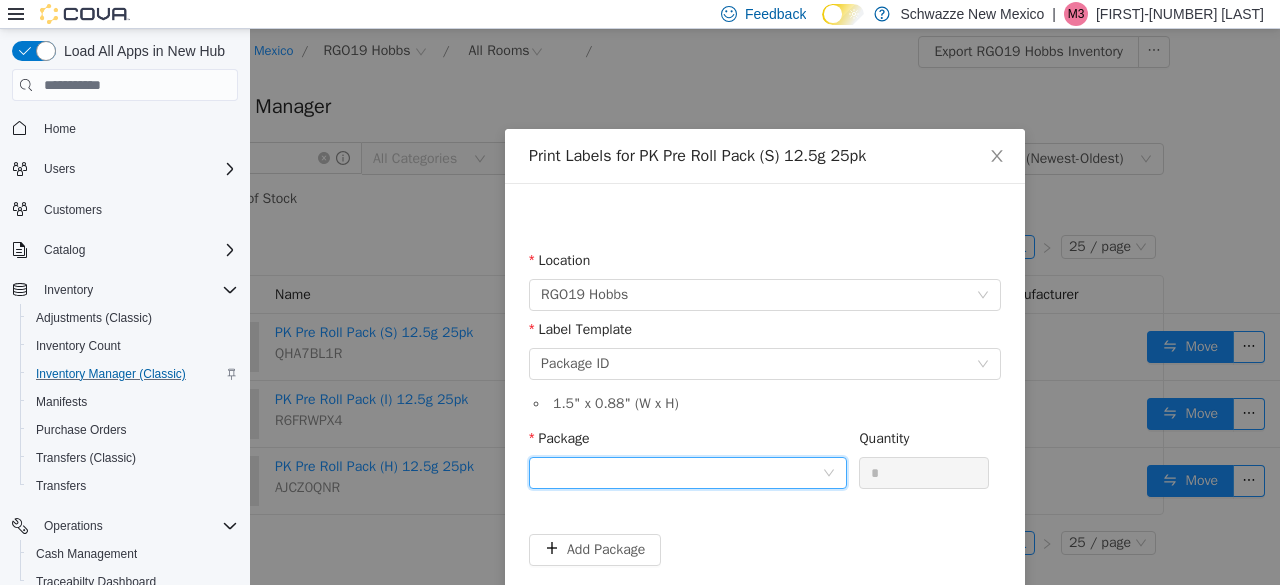 click at bounding box center [681, 473] 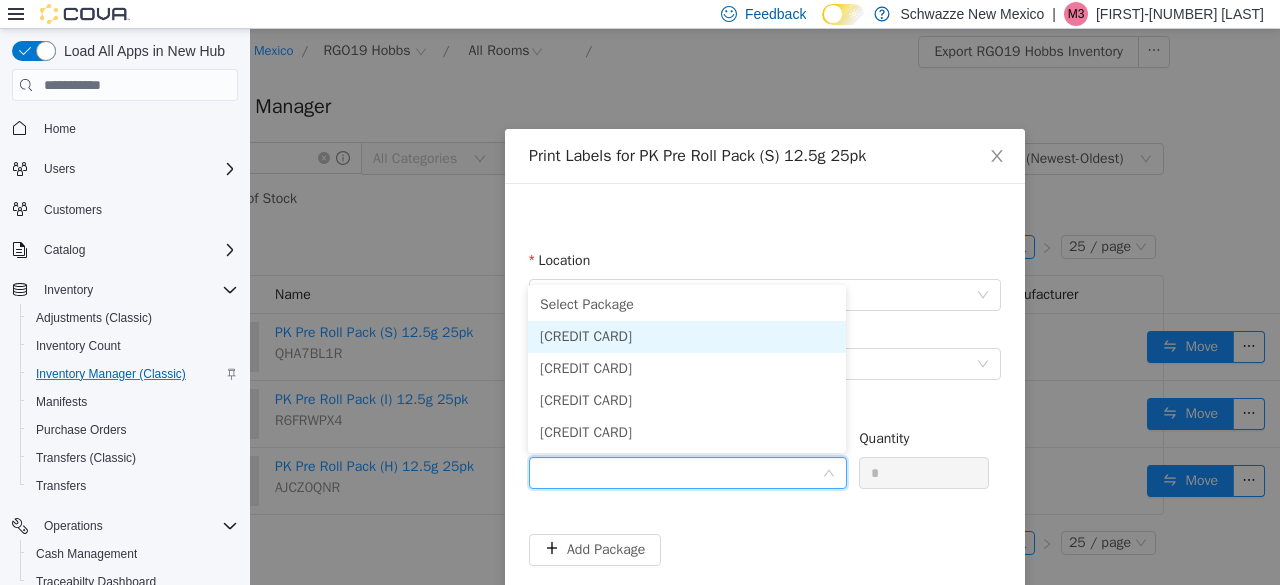click on "2194304373721090" at bounding box center (586, 336) 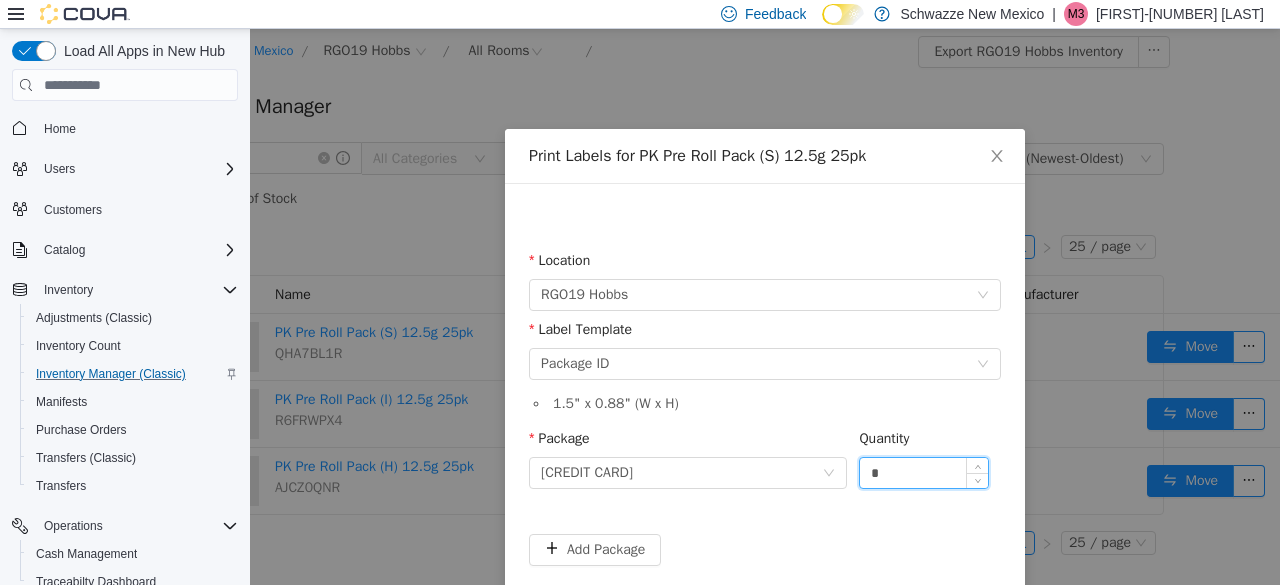 click on "*" at bounding box center [924, 473] 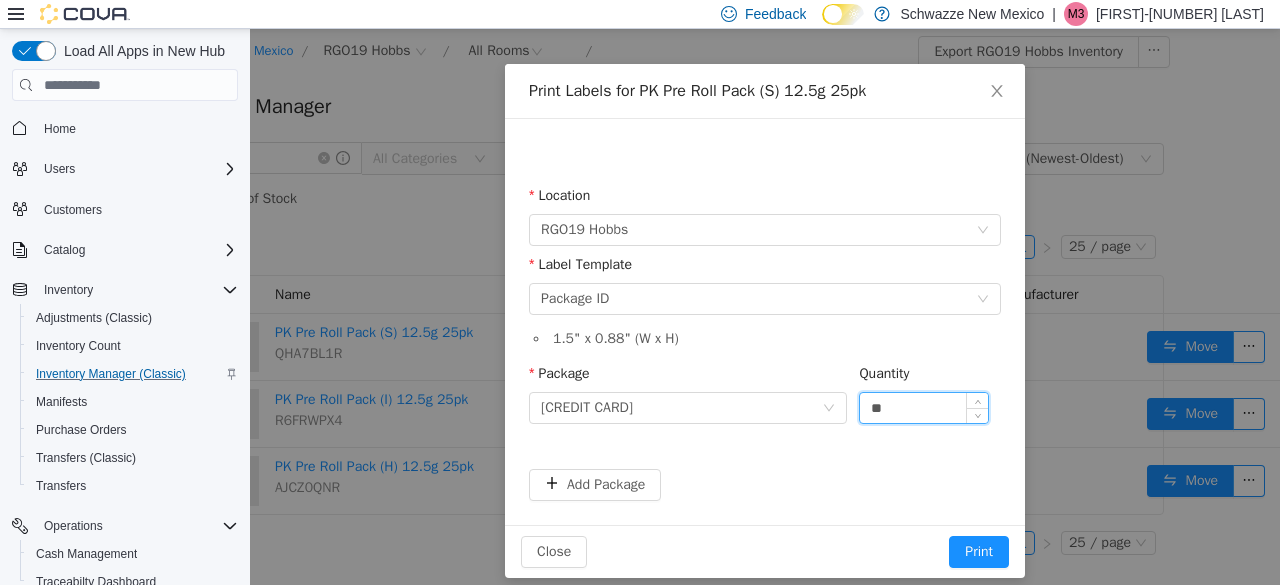 scroll, scrollTop: 81, scrollLeft: 0, axis: vertical 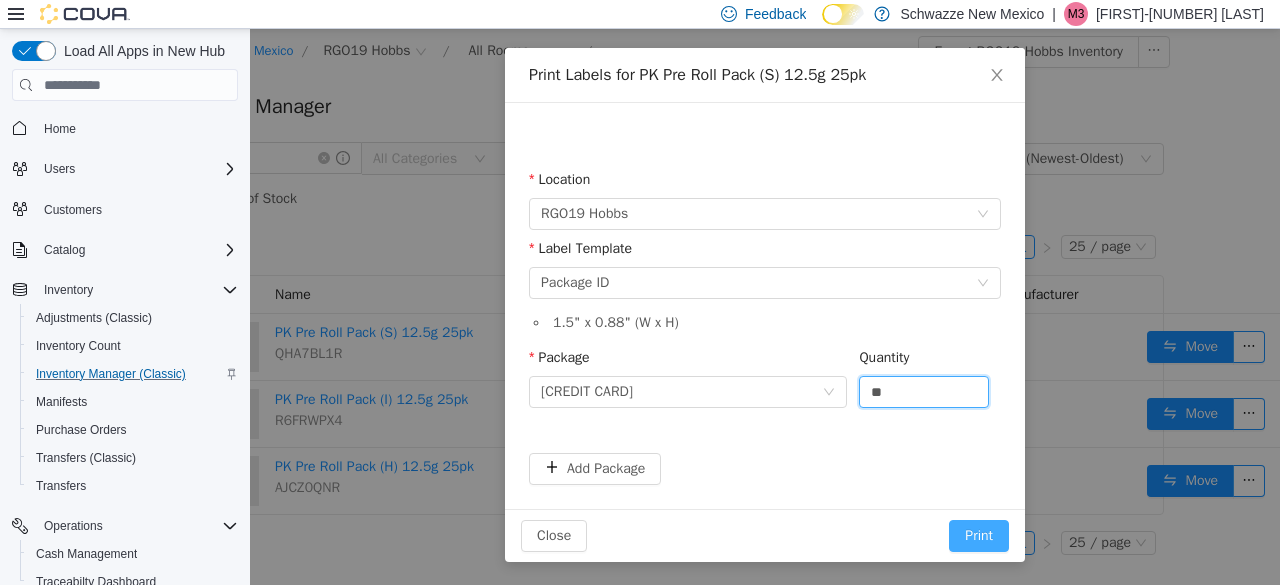 type on "**" 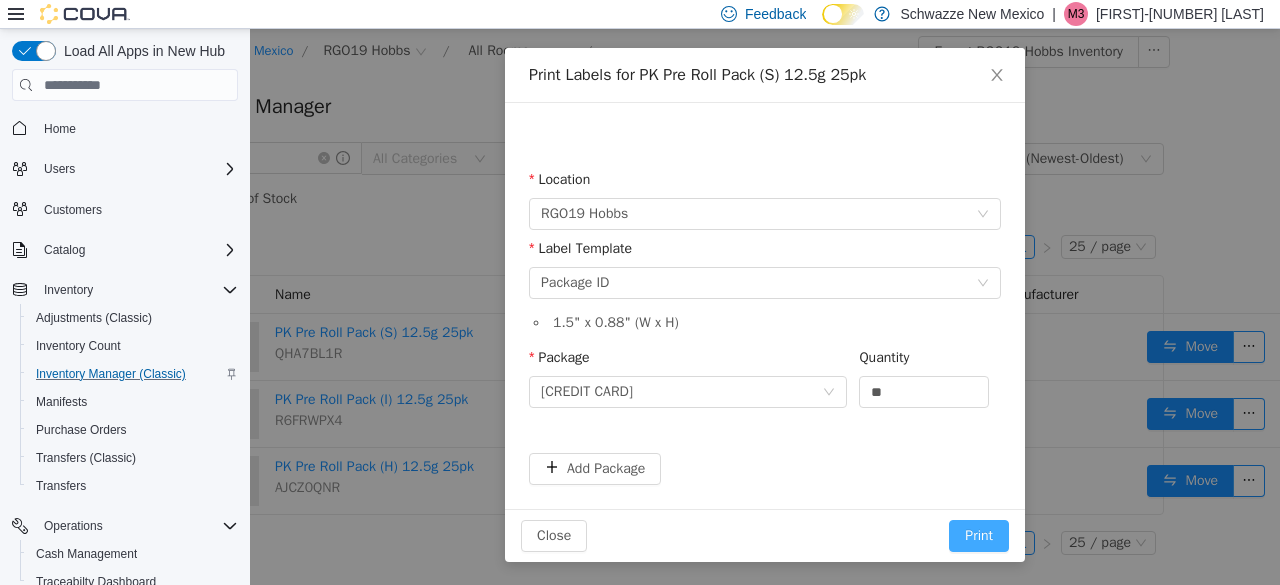click on "Print" at bounding box center (979, 536) 